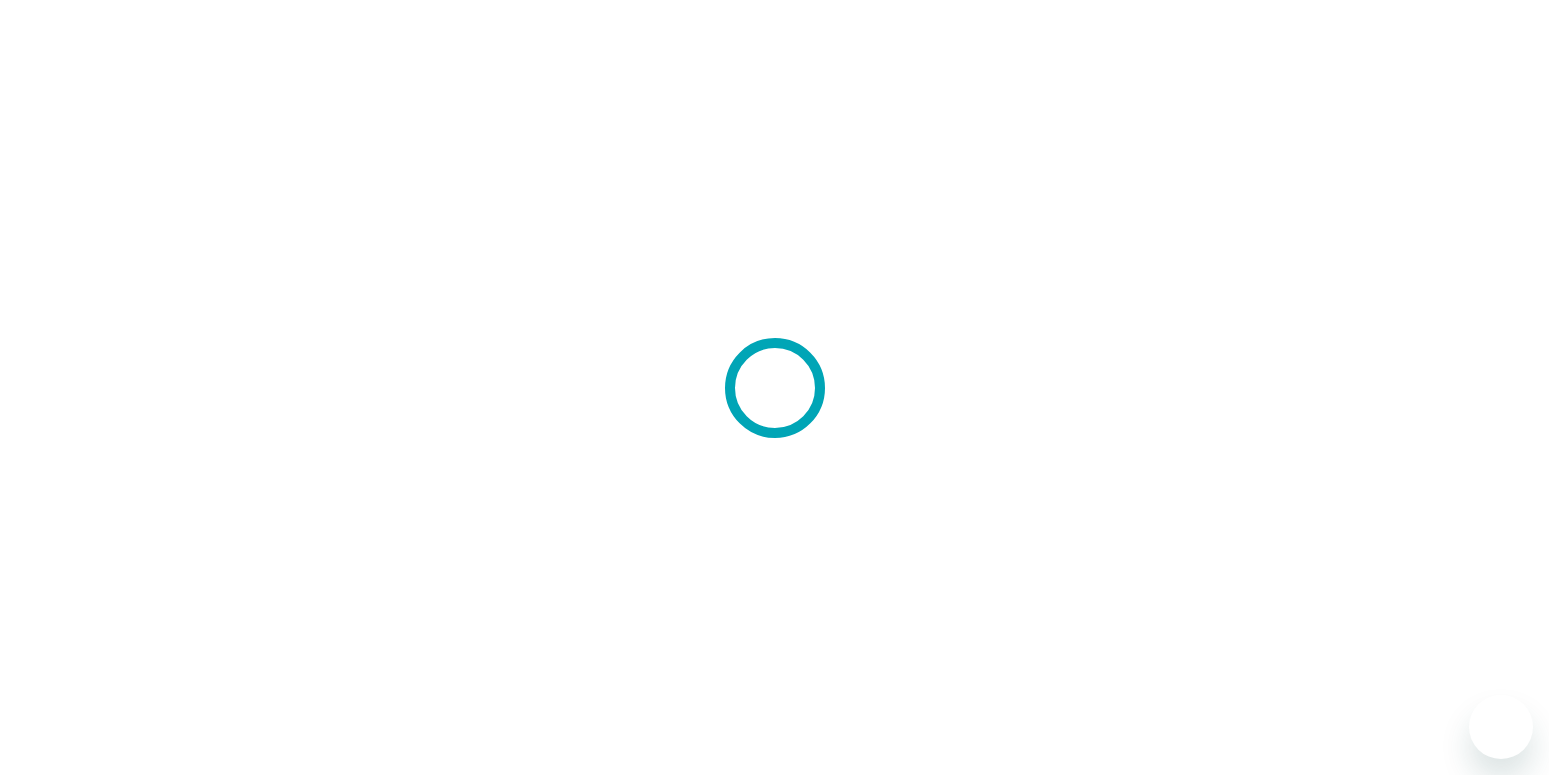 scroll, scrollTop: 0, scrollLeft: 0, axis: both 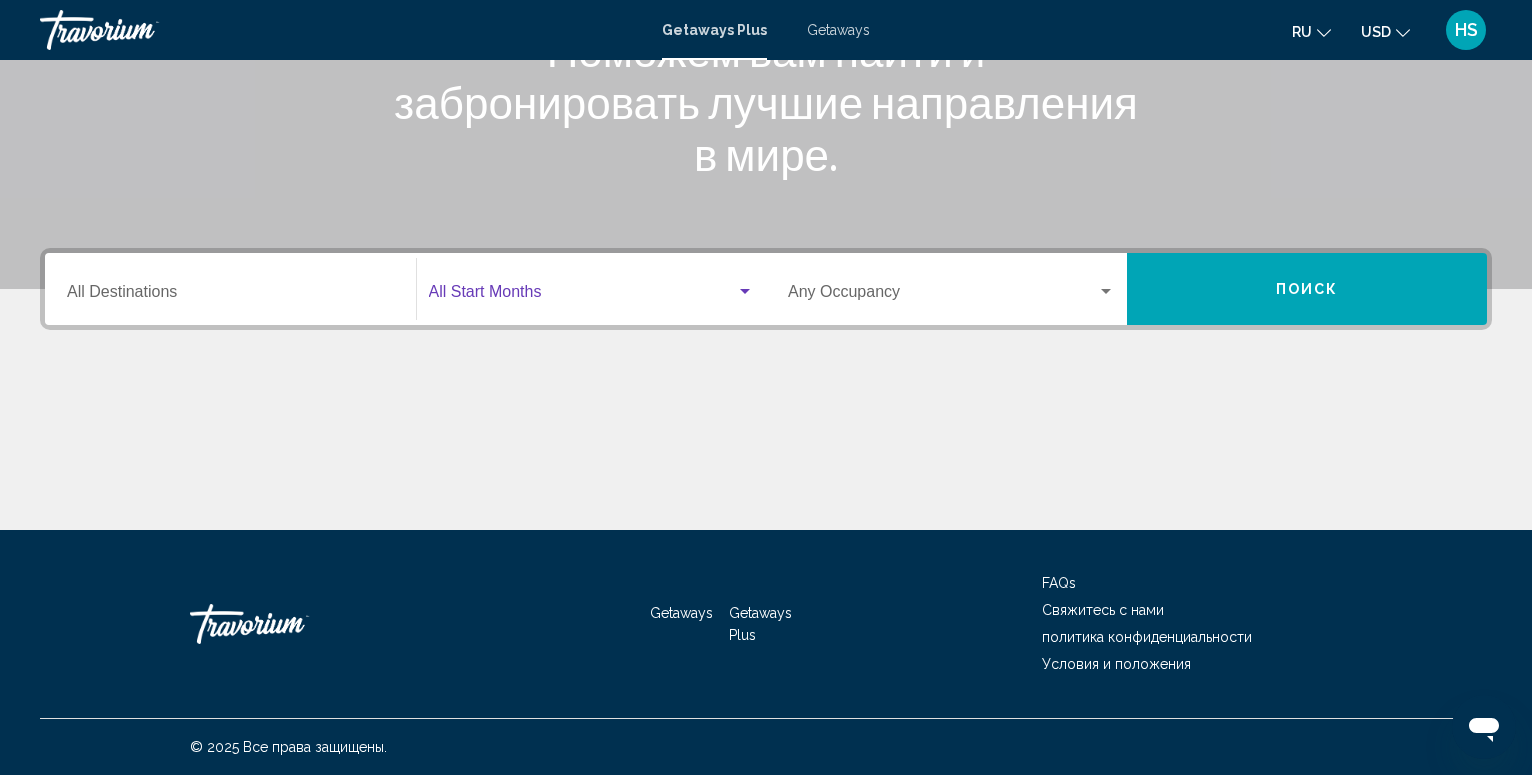 click at bounding box center (745, 291) 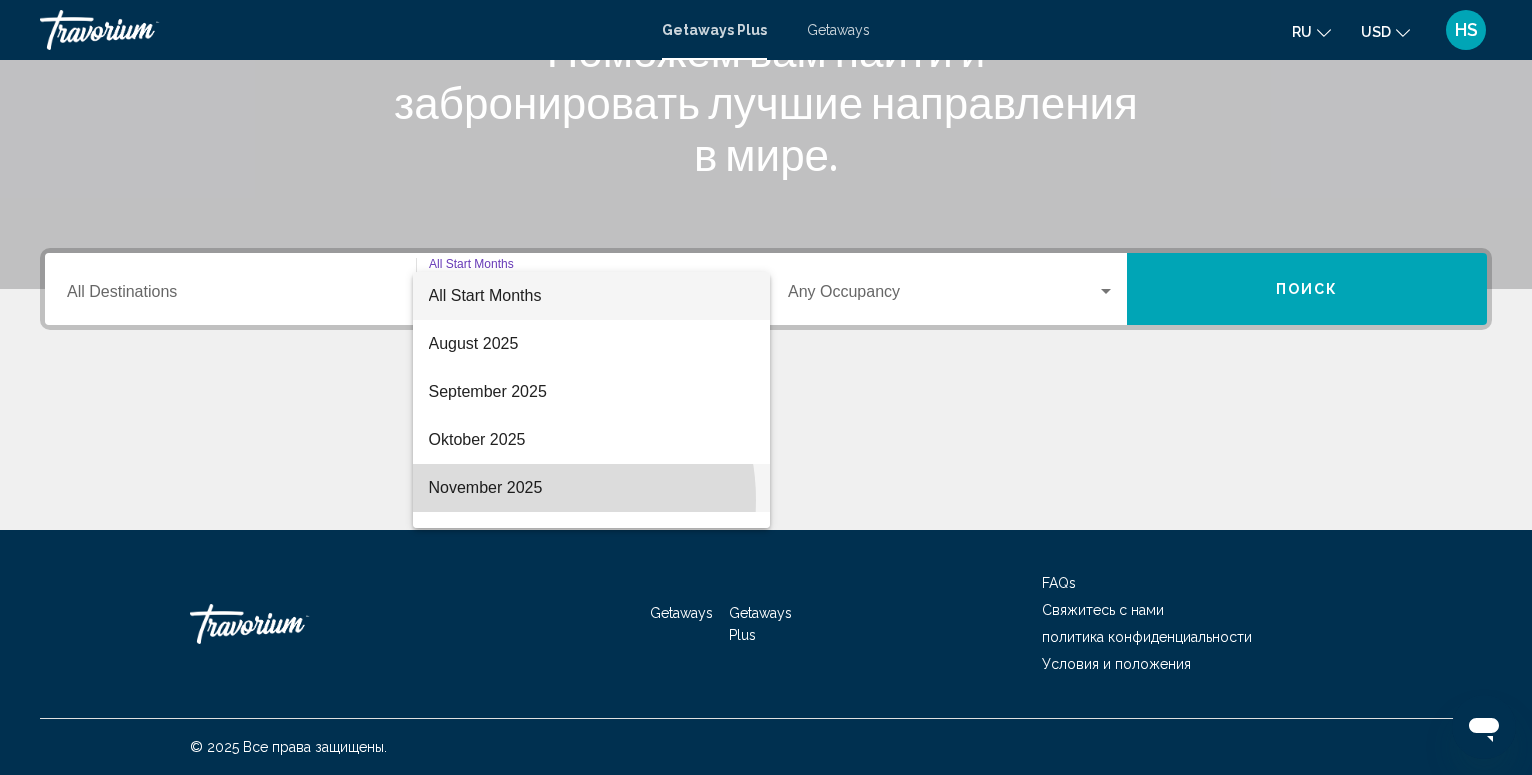 click on "November 2025" at bounding box center (592, 488) 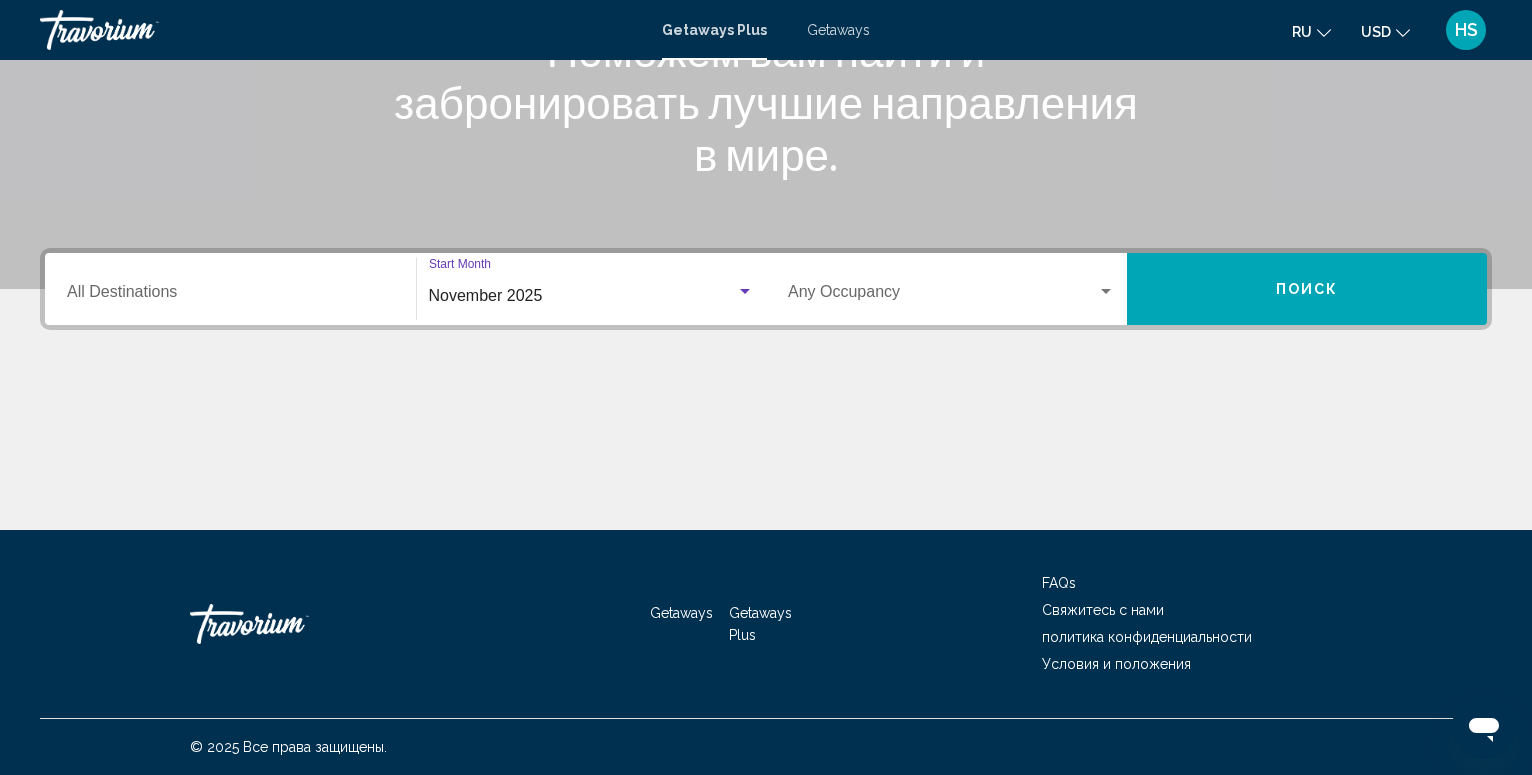 click at bounding box center [1106, 292] 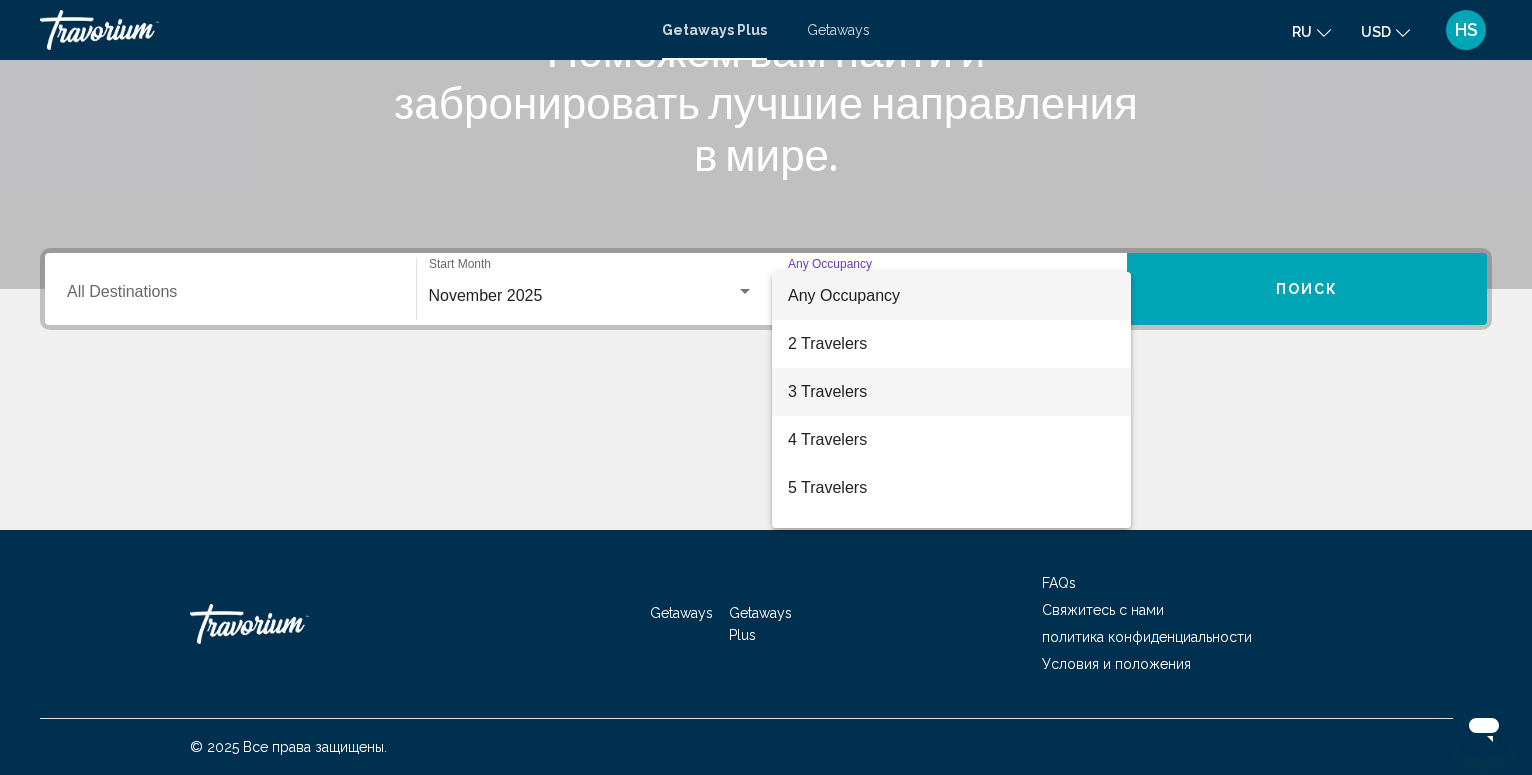 click on "3 Travelers" at bounding box center (951, 392) 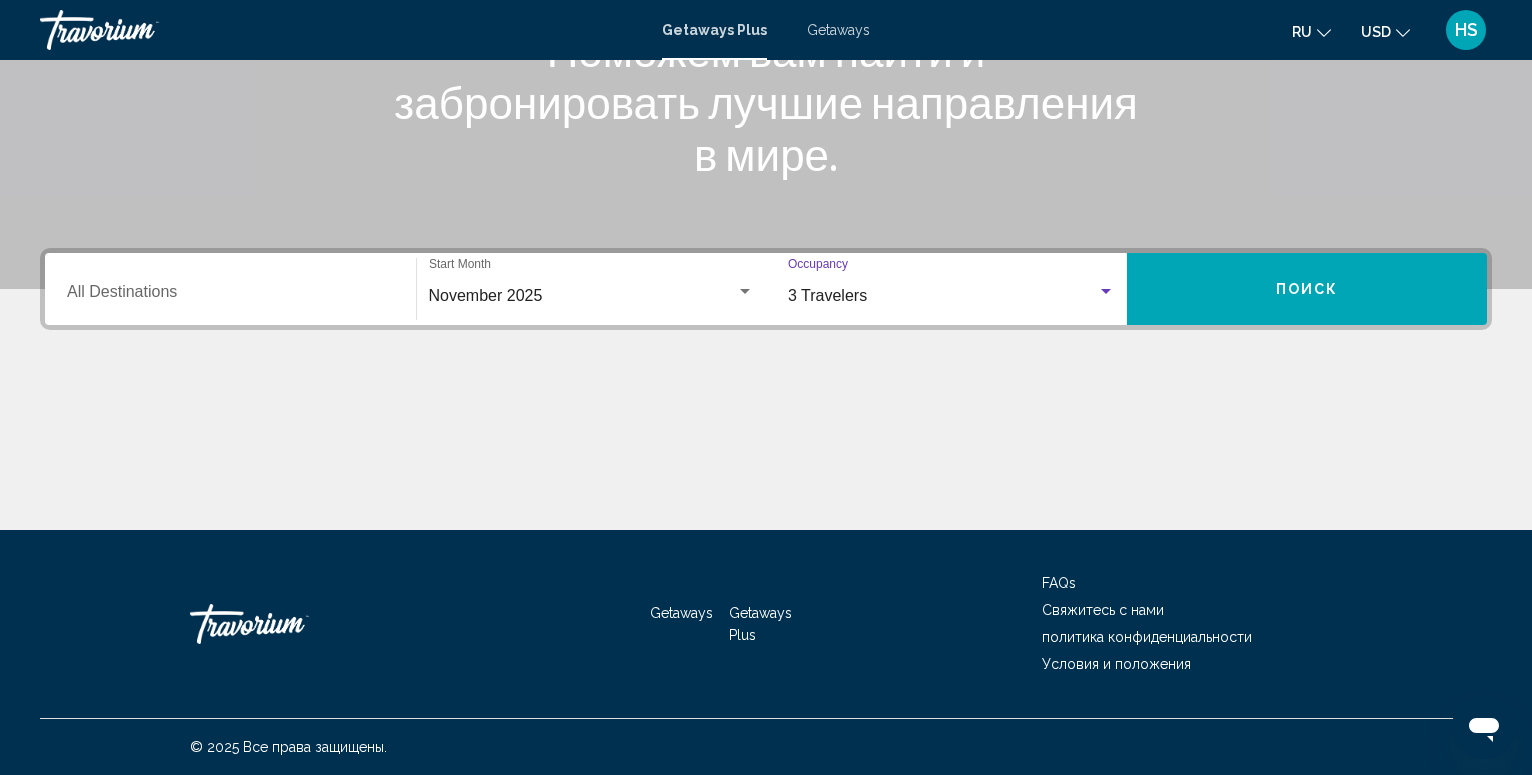 click on "Destination All Destinations" at bounding box center (230, 296) 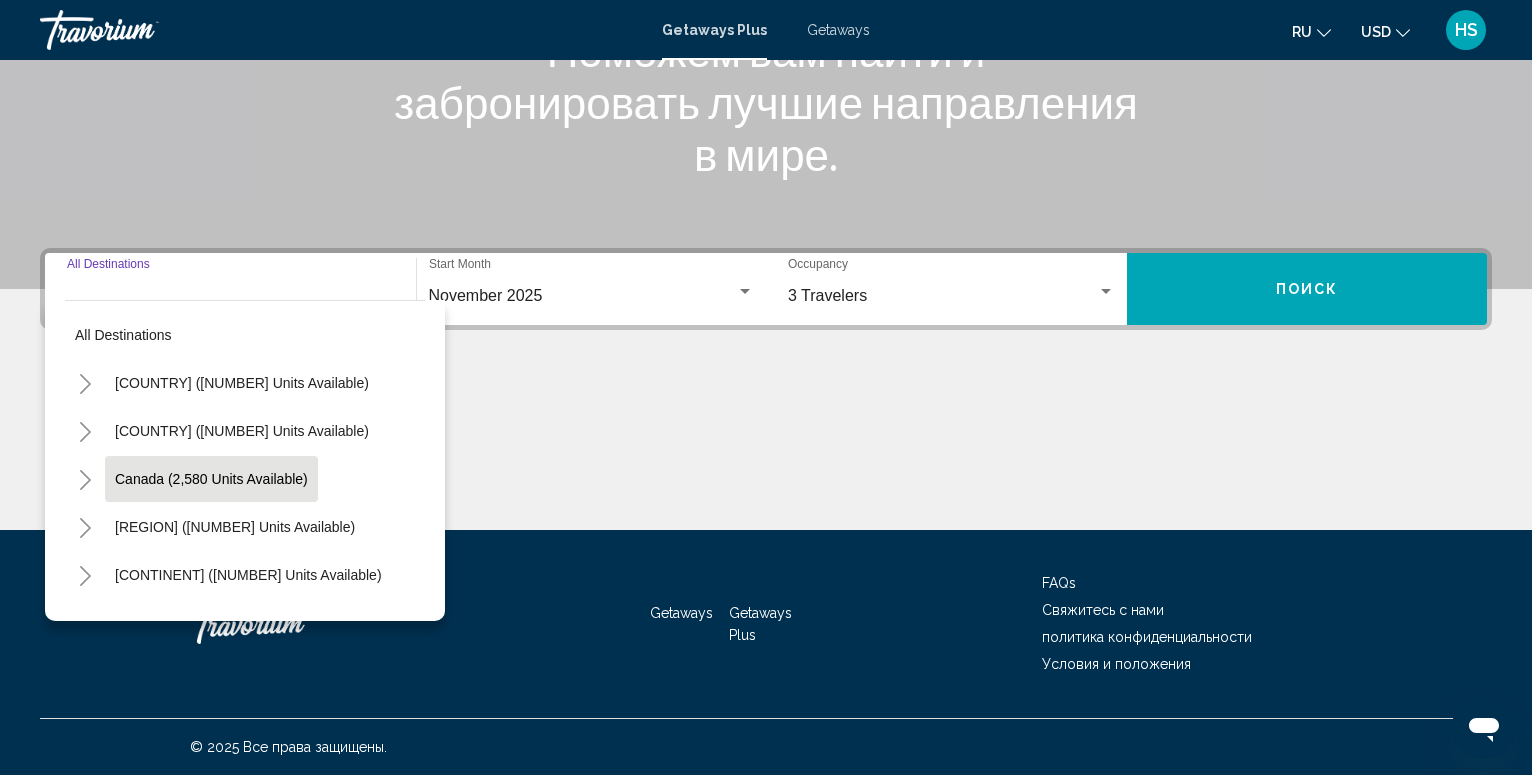 scroll, scrollTop: 341, scrollLeft: 0, axis: vertical 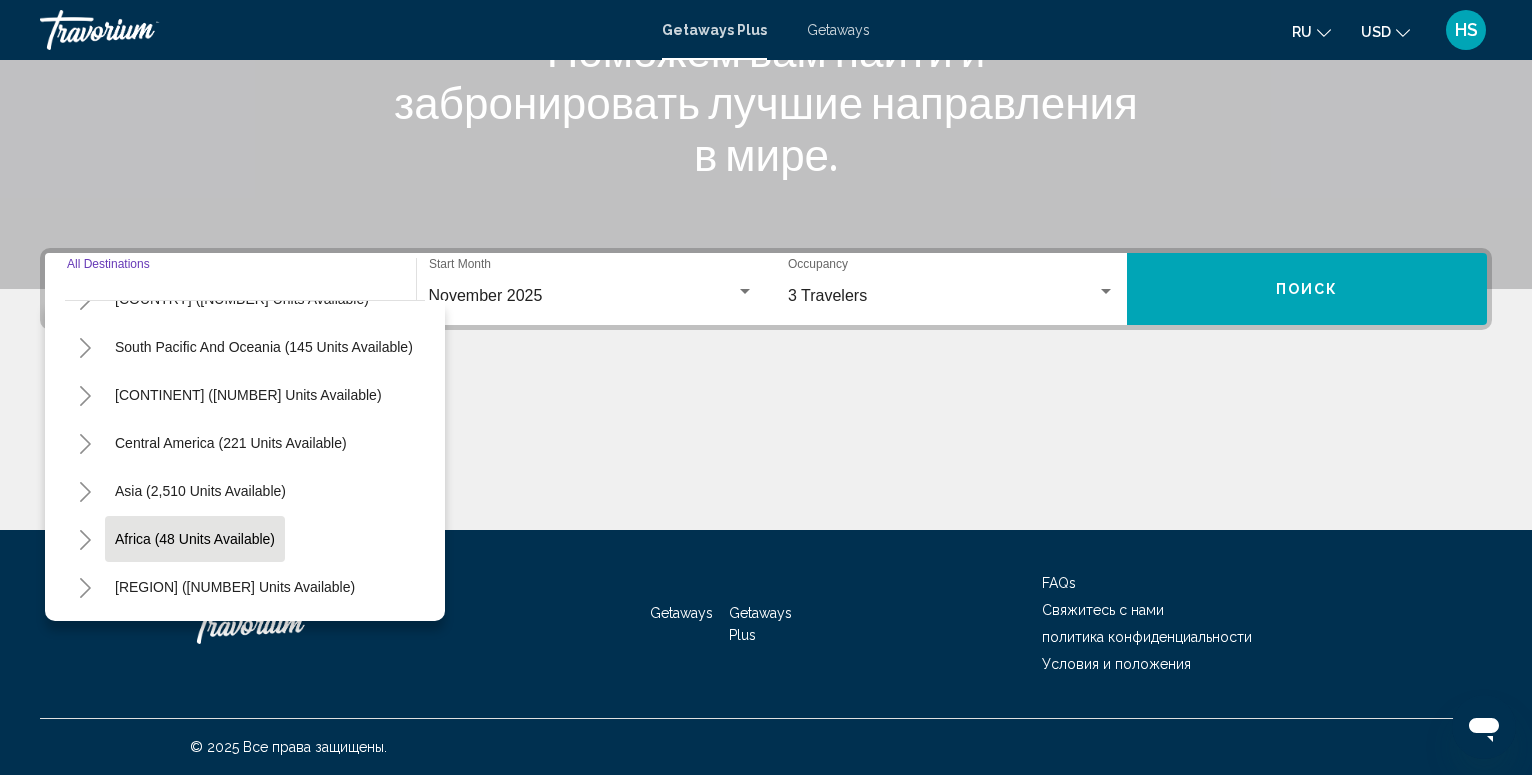 click on "Africa (48 units available)" at bounding box center [235, 587] 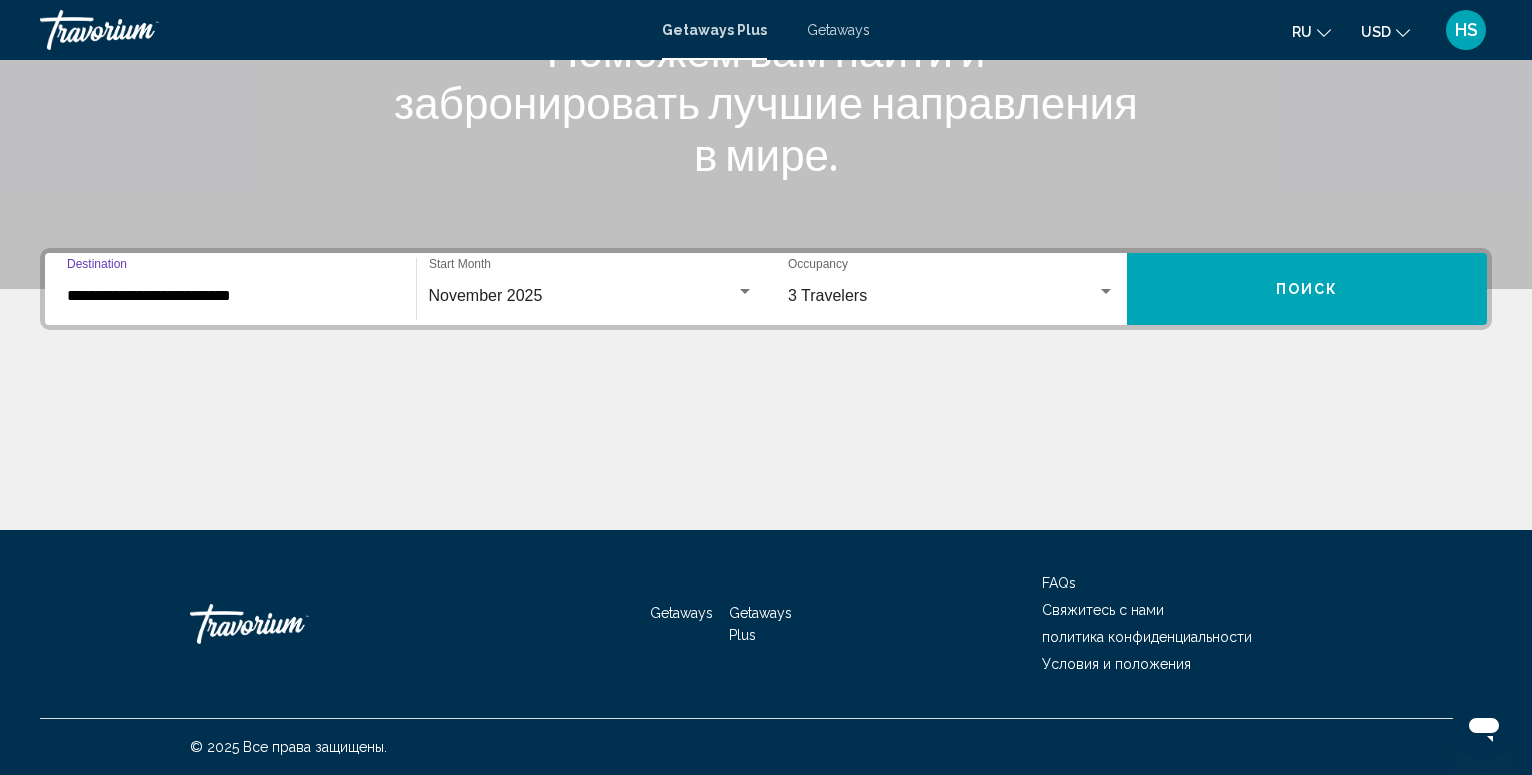click on "**********" at bounding box center (230, 296) 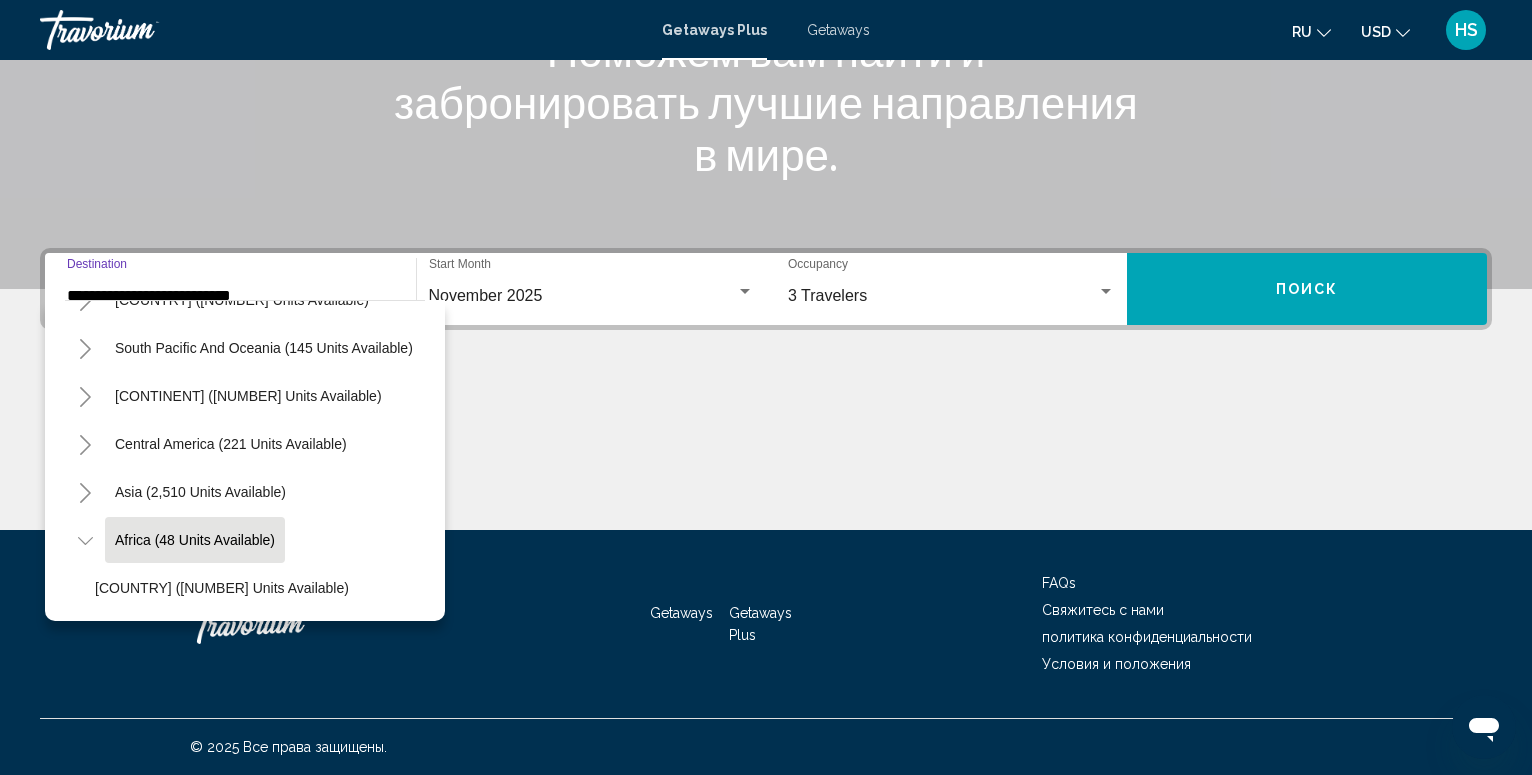 scroll, scrollTop: 437, scrollLeft: 0, axis: vertical 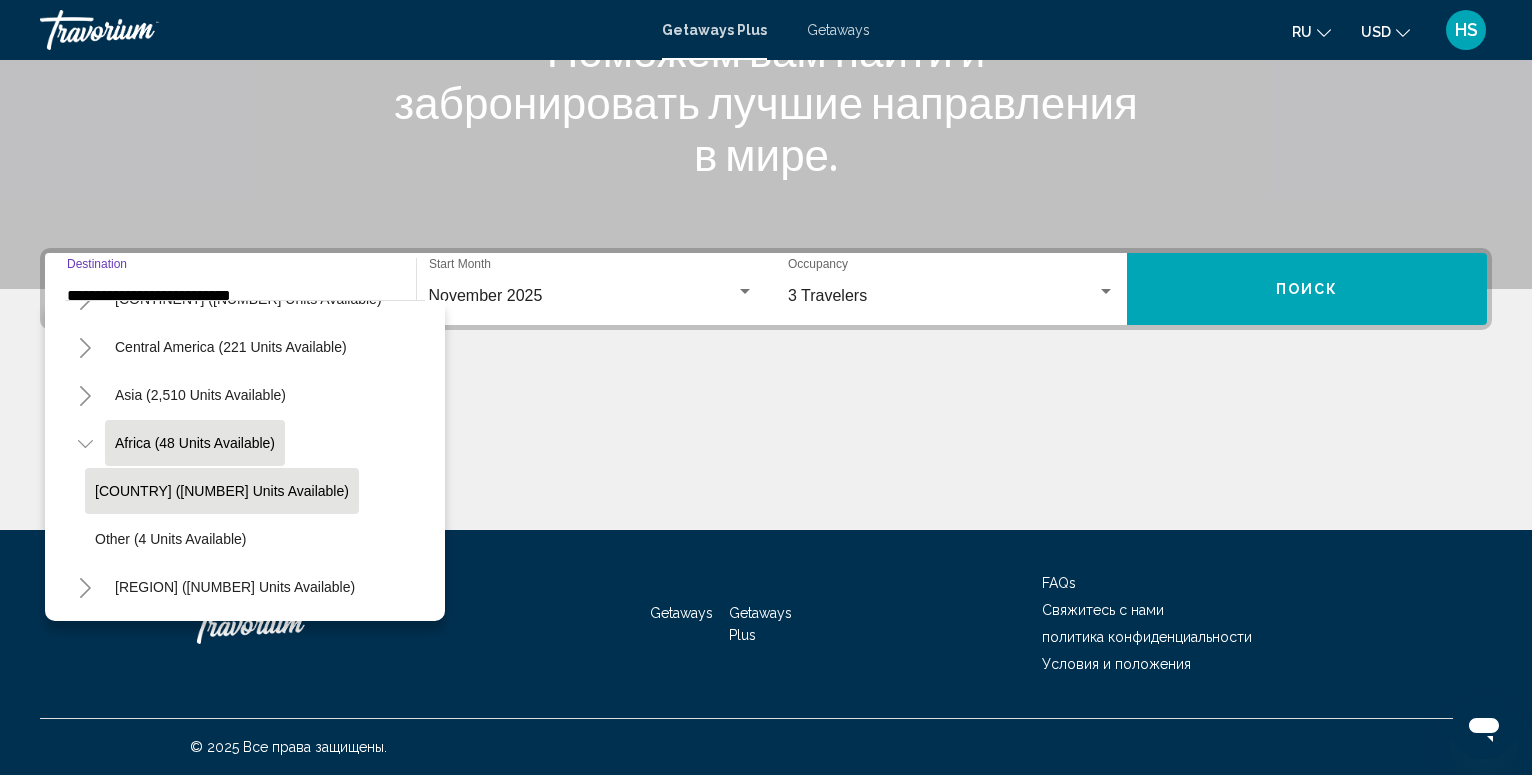 click on "[COUNTRY] ([NUMBER] units available)" 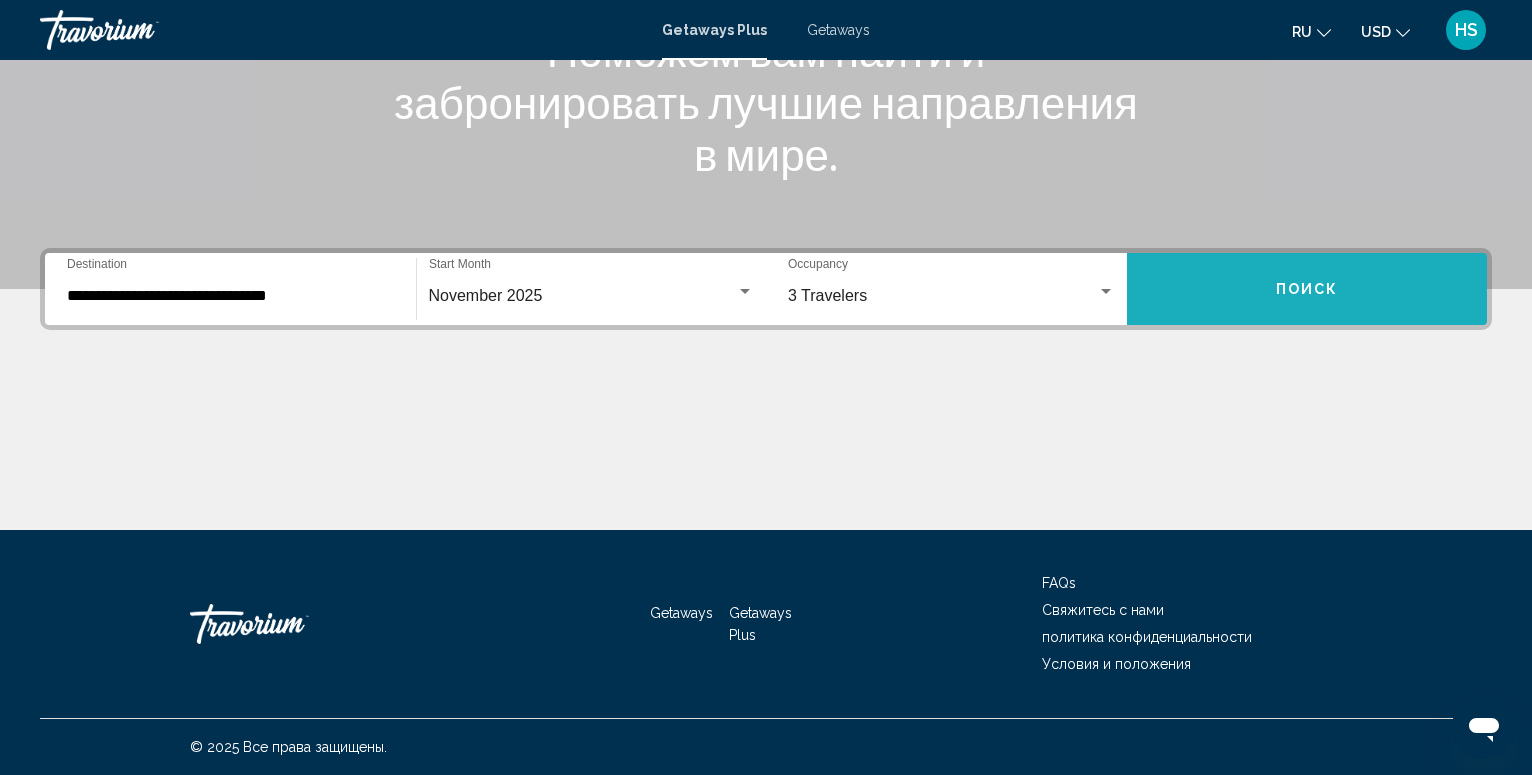 click on "Поиск" at bounding box center [1307, 290] 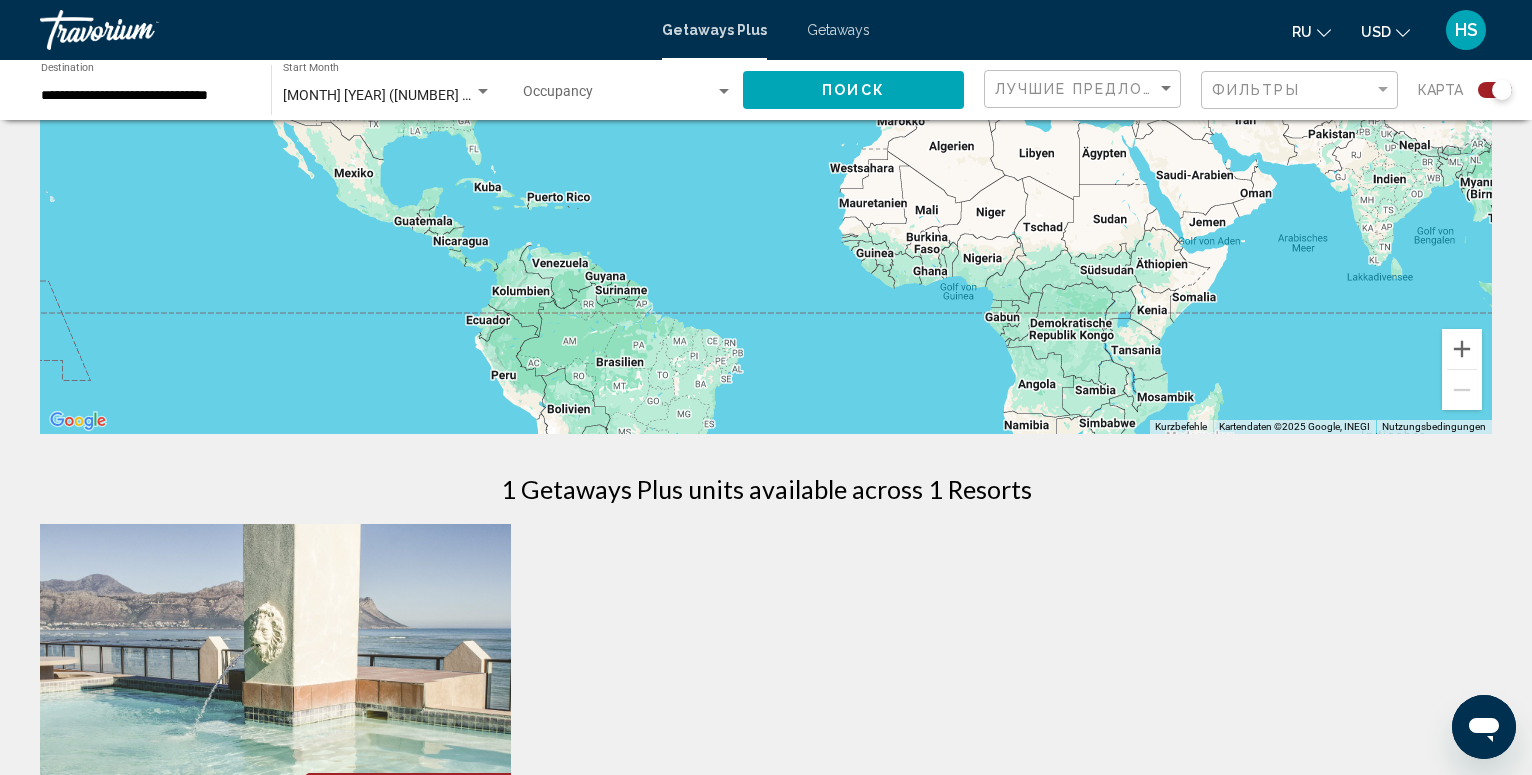scroll, scrollTop: 0, scrollLeft: 0, axis: both 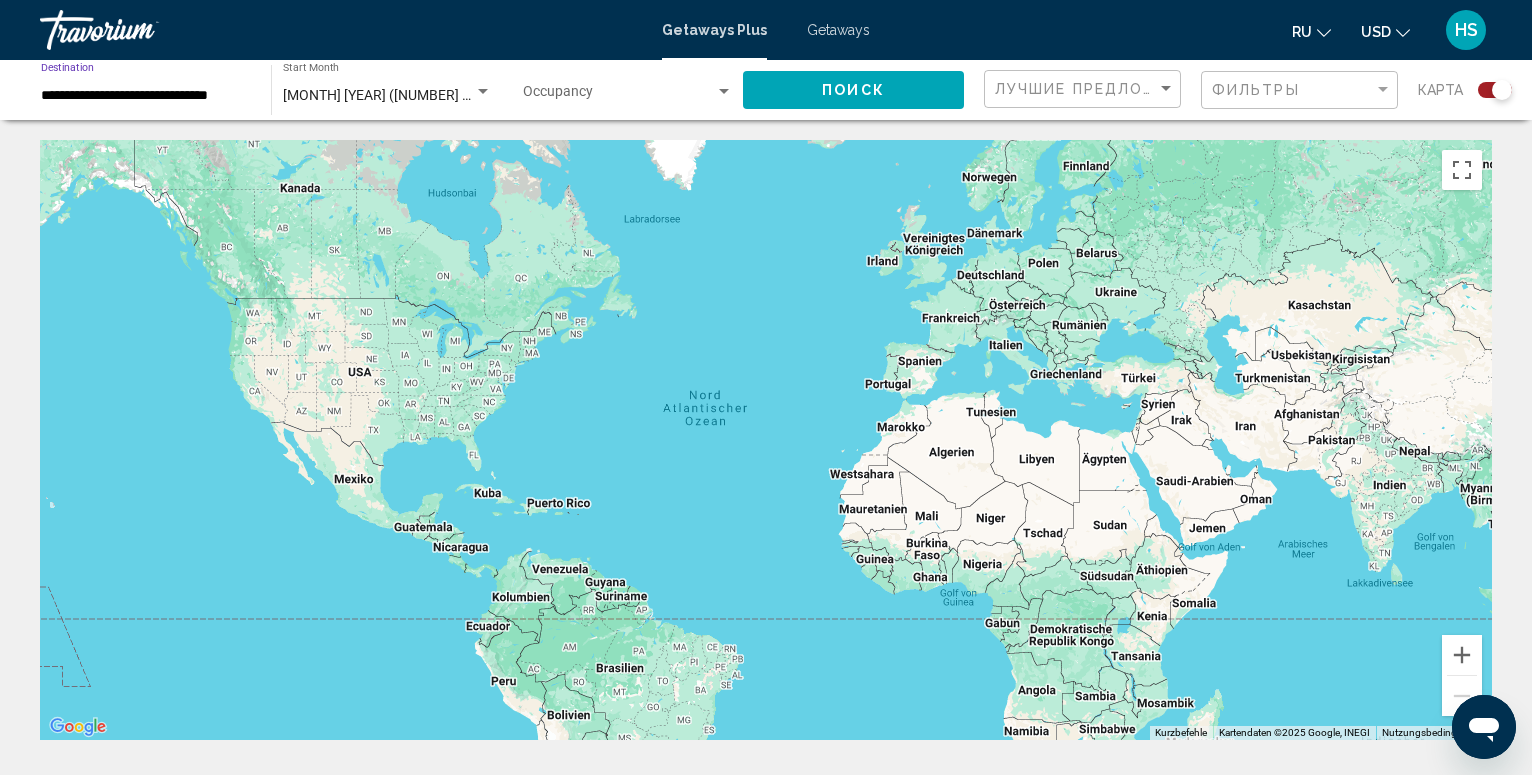 click on "**********" at bounding box center [146, 96] 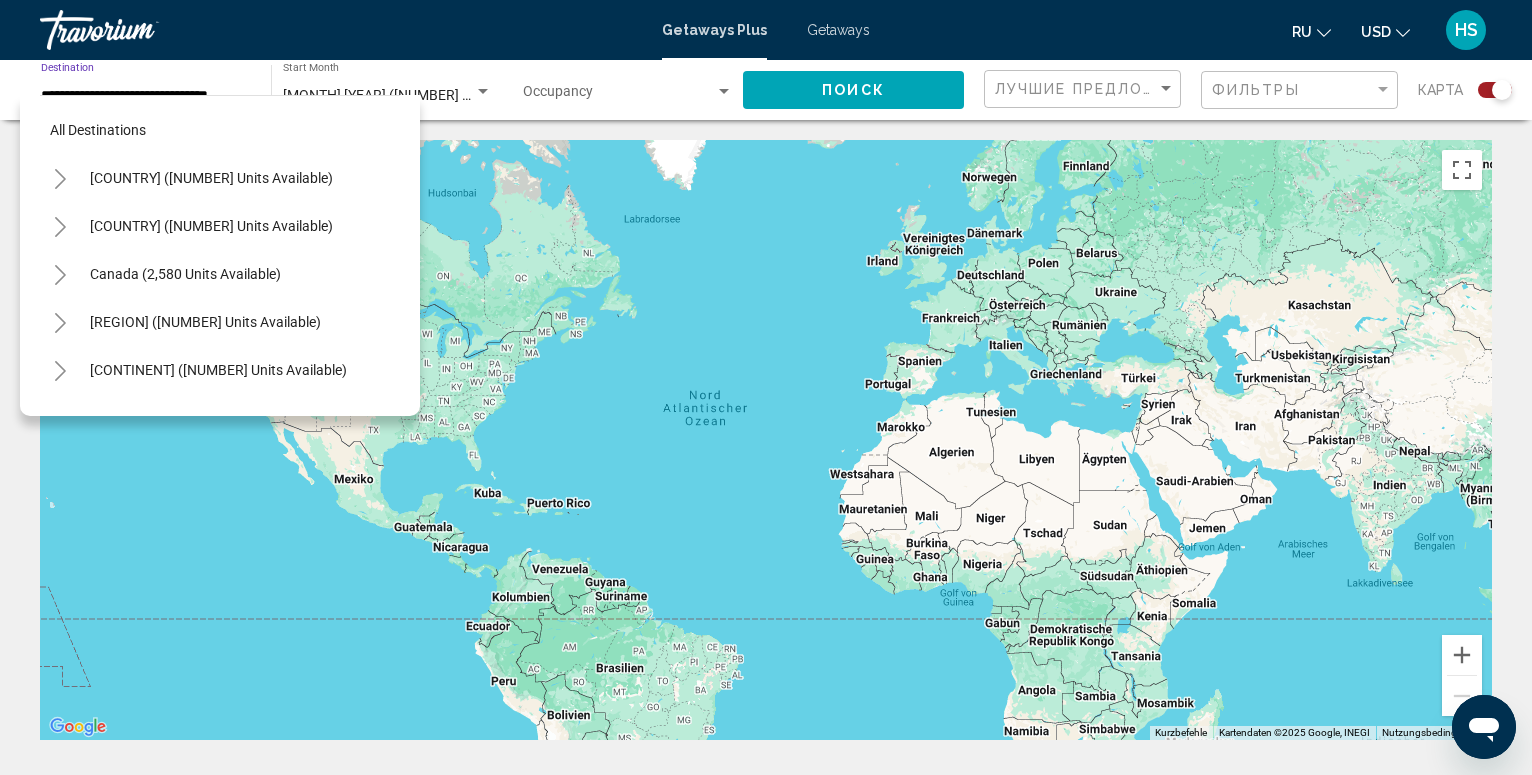 scroll, scrollTop: 437, scrollLeft: 0, axis: vertical 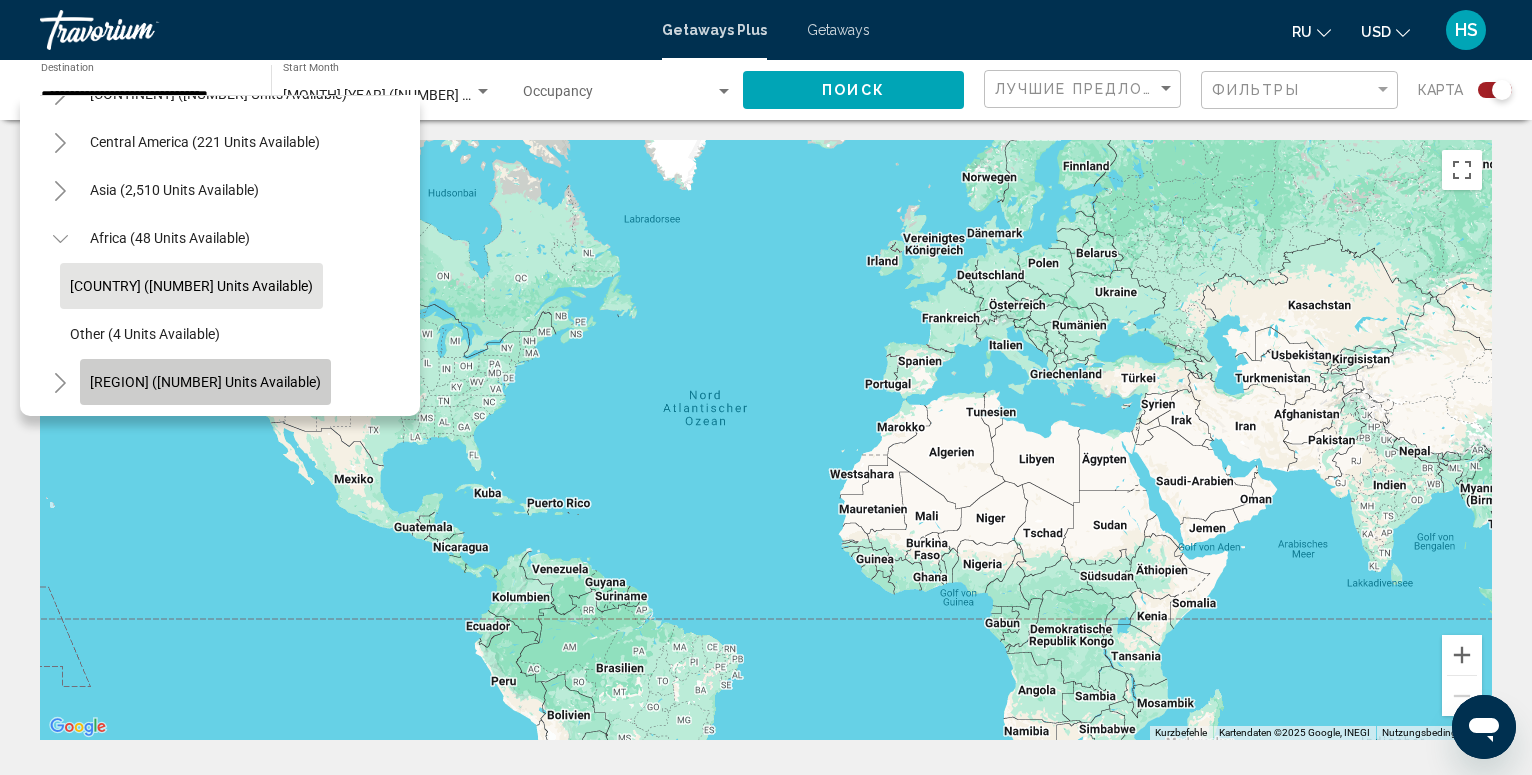 click on "[REGION] ([NUMBER] units available)" 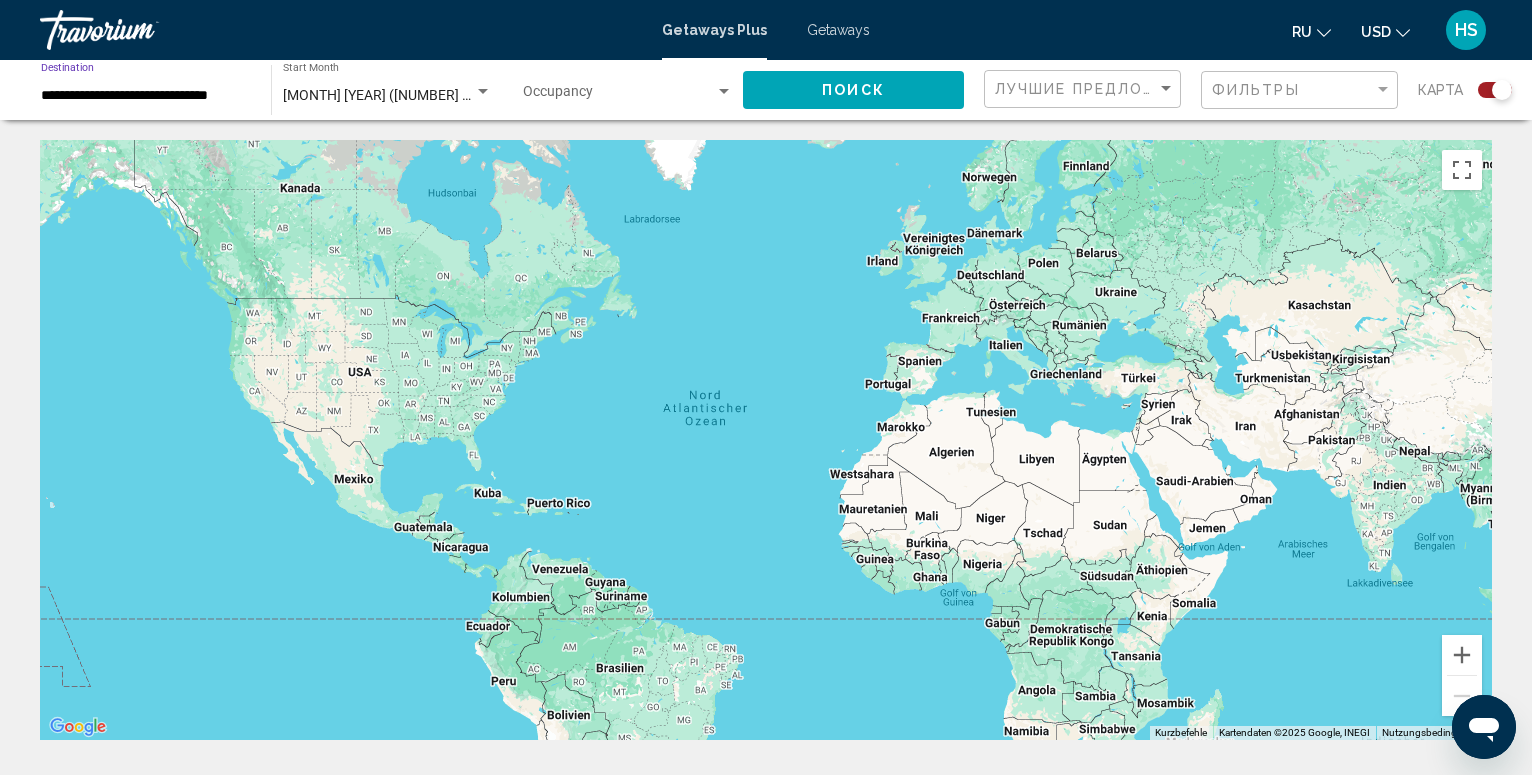 click on "Поиск" 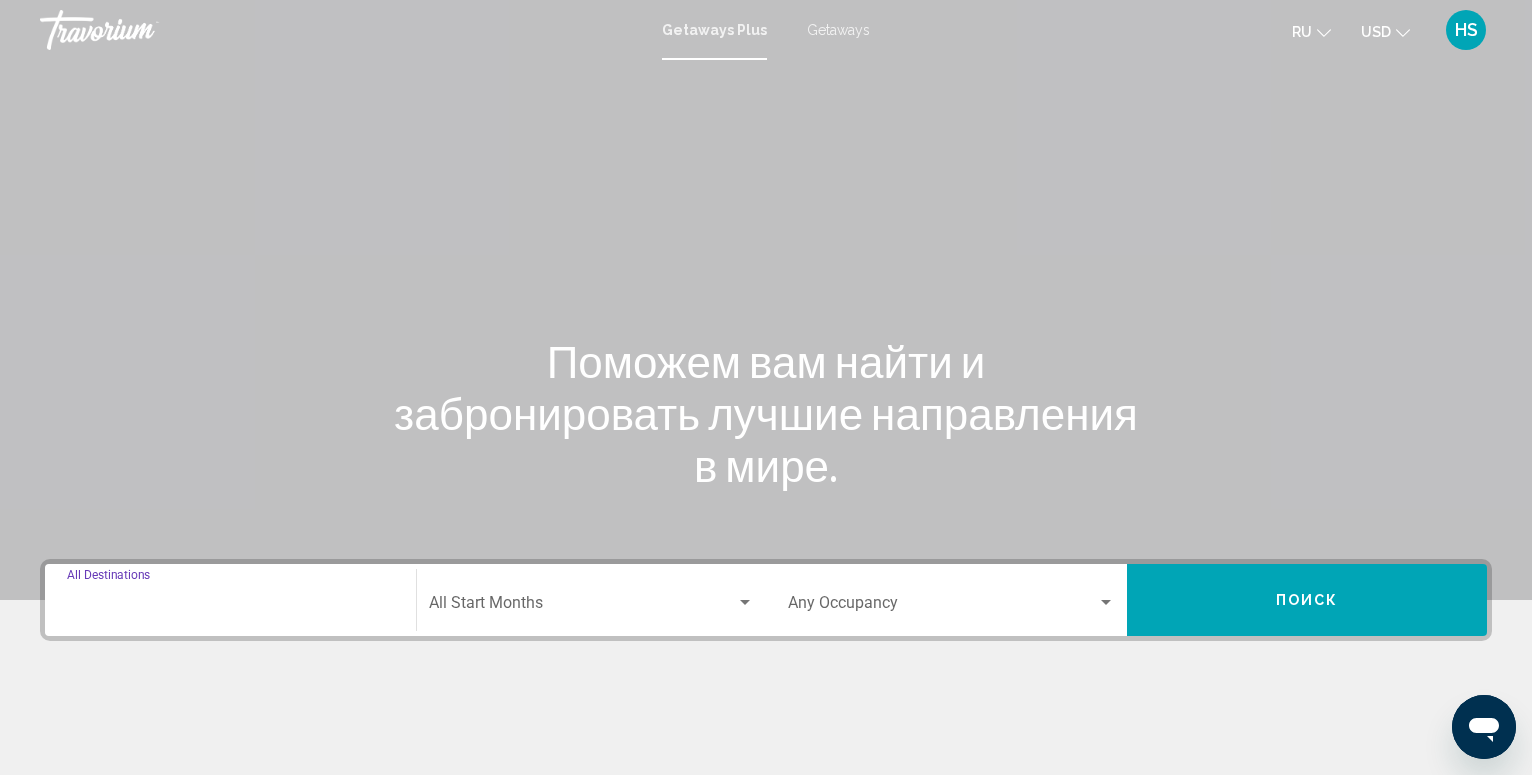 click on "Destination All Destinations" at bounding box center (230, 607) 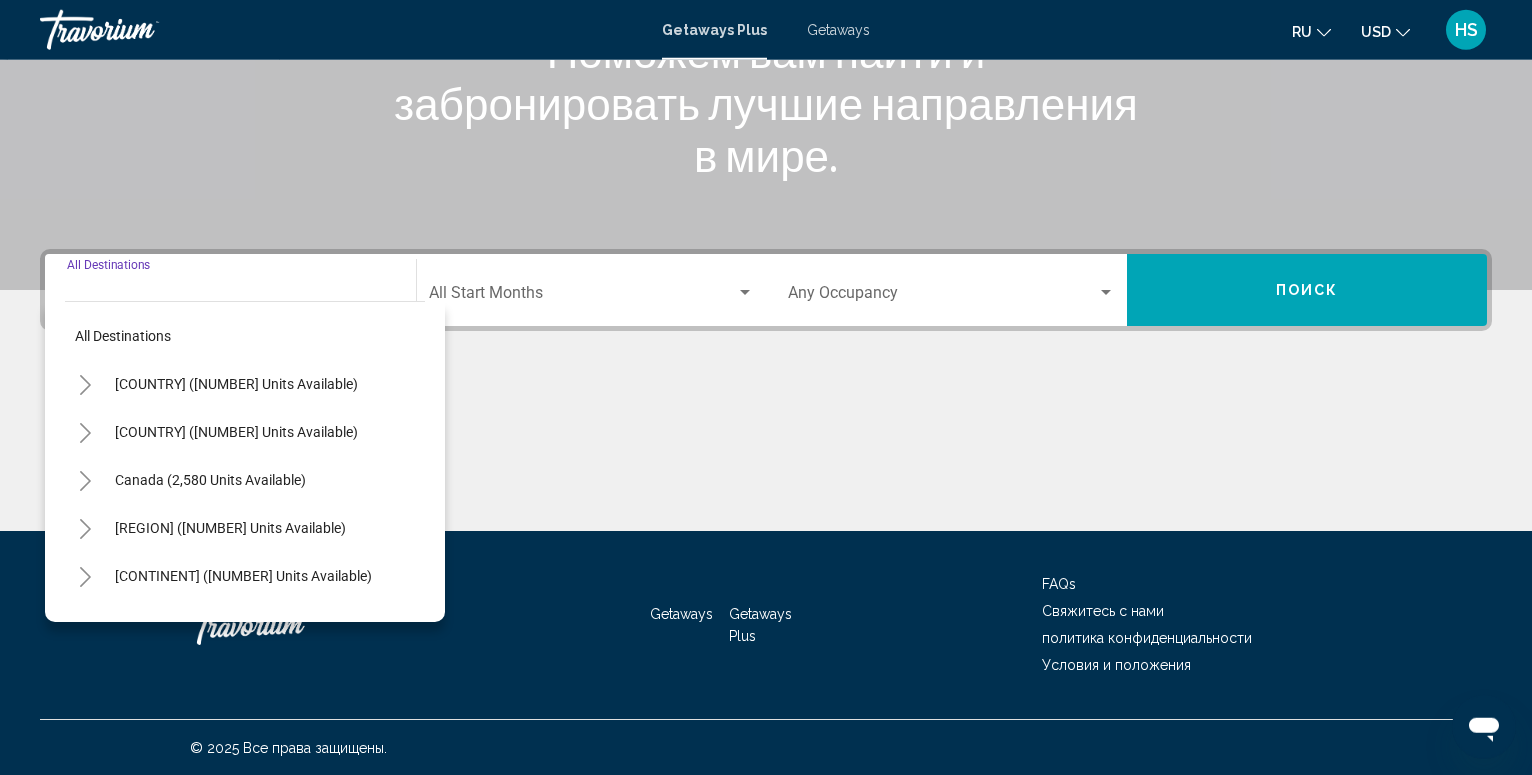 scroll, scrollTop: 311, scrollLeft: 0, axis: vertical 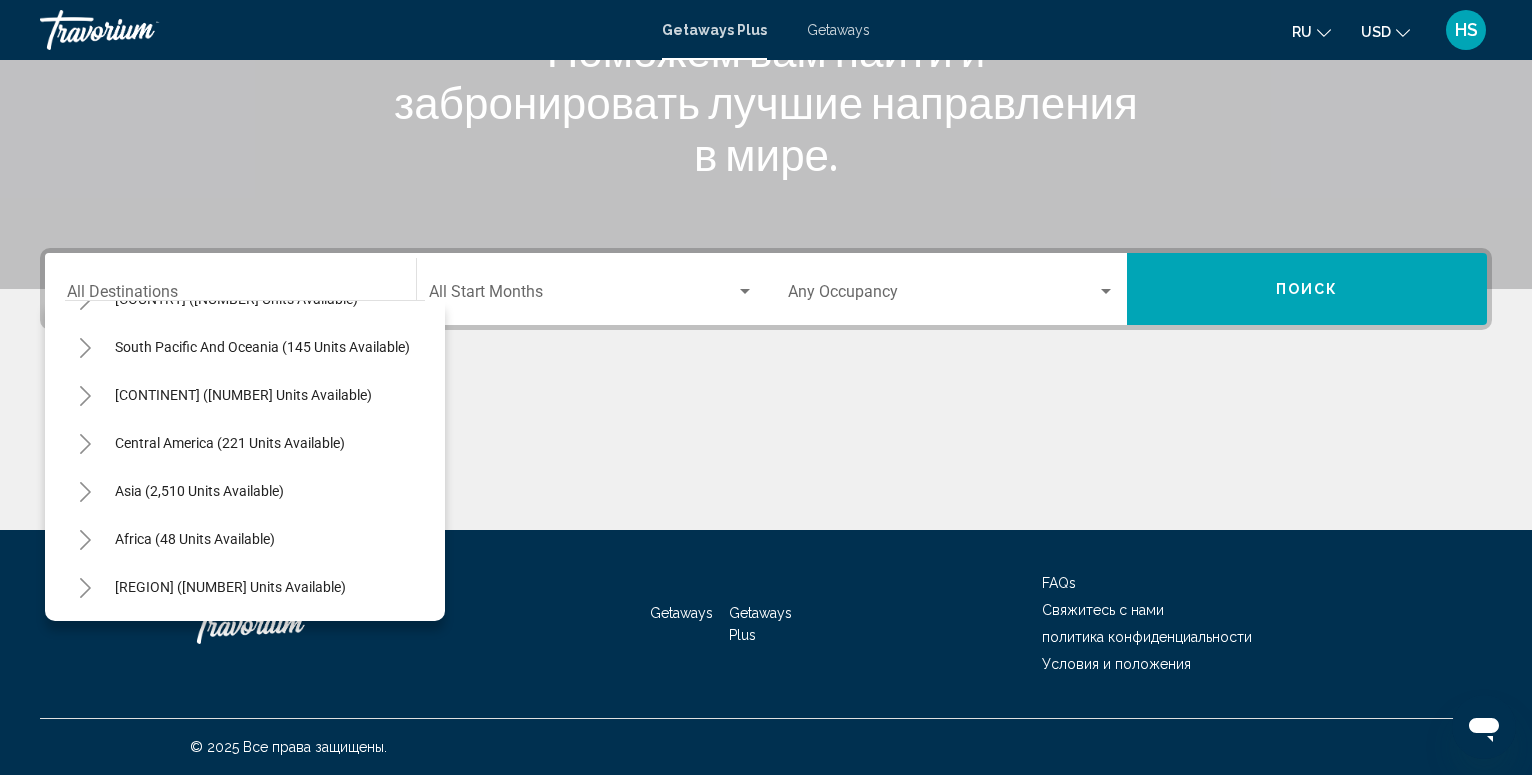 click 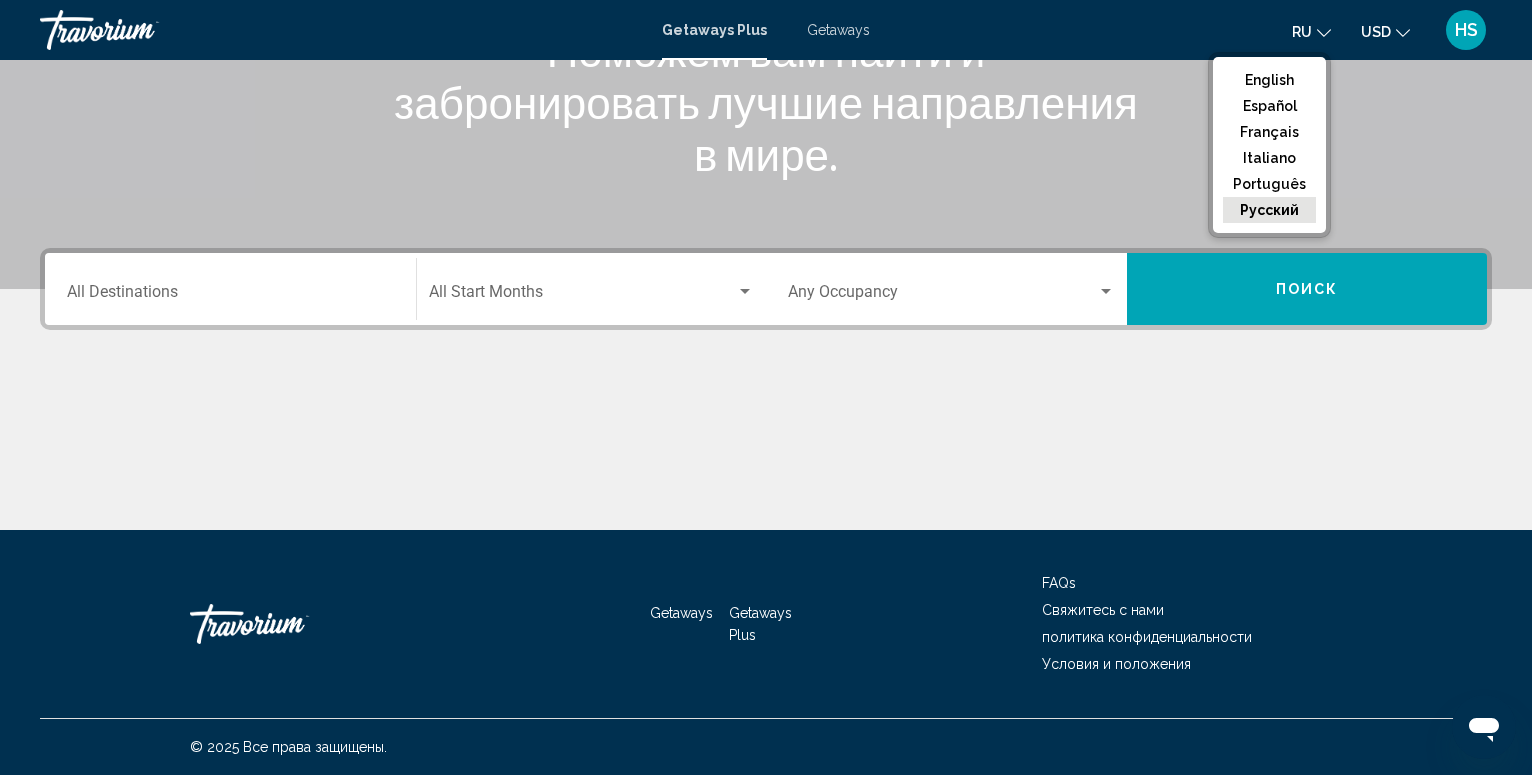 click on "русский" 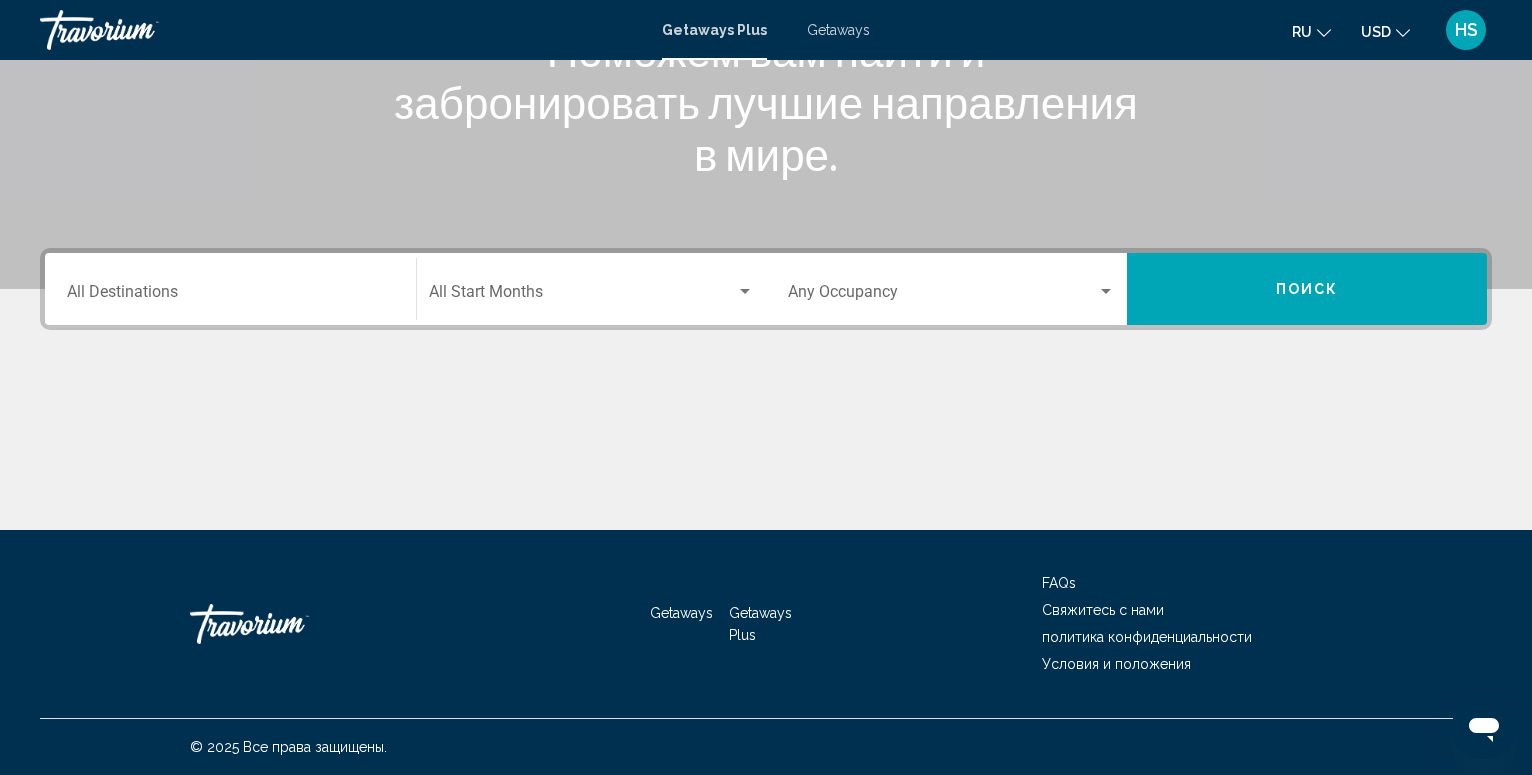 click on "Destination All Destinations" at bounding box center (230, 289) 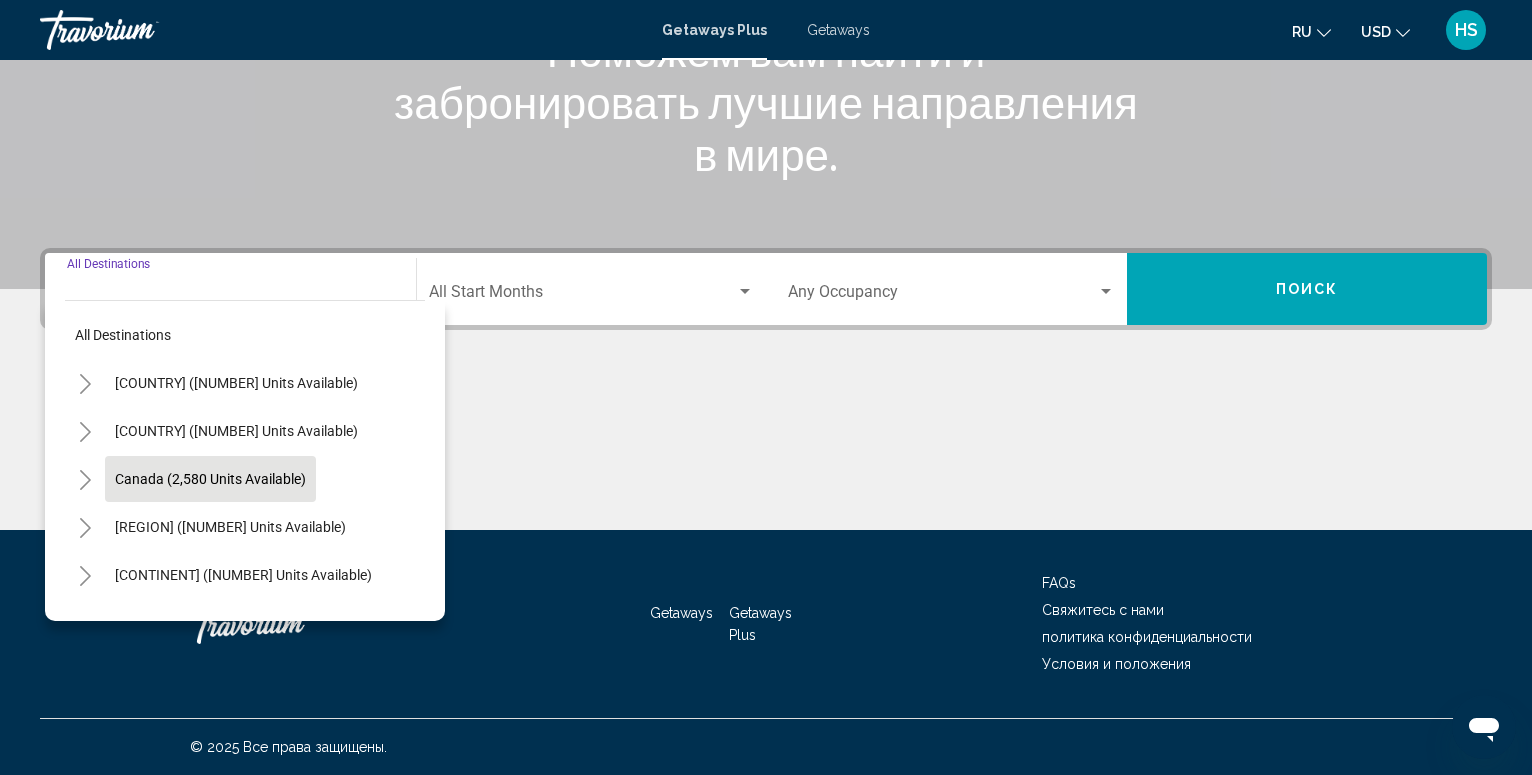 scroll, scrollTop: 341, scrollLeft: 0, axis: vertical 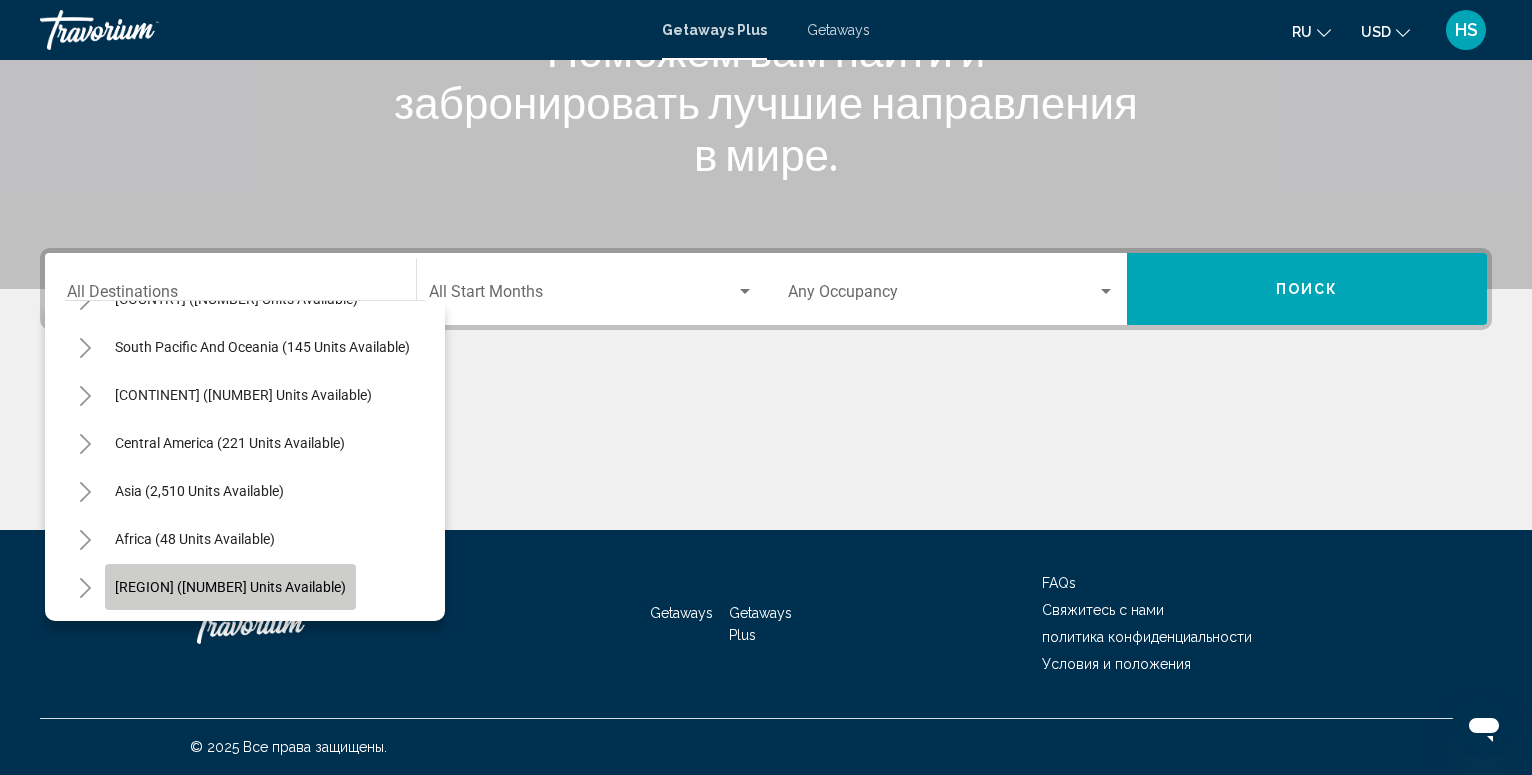 click on "[REGION] ([NUMBER] units available)" 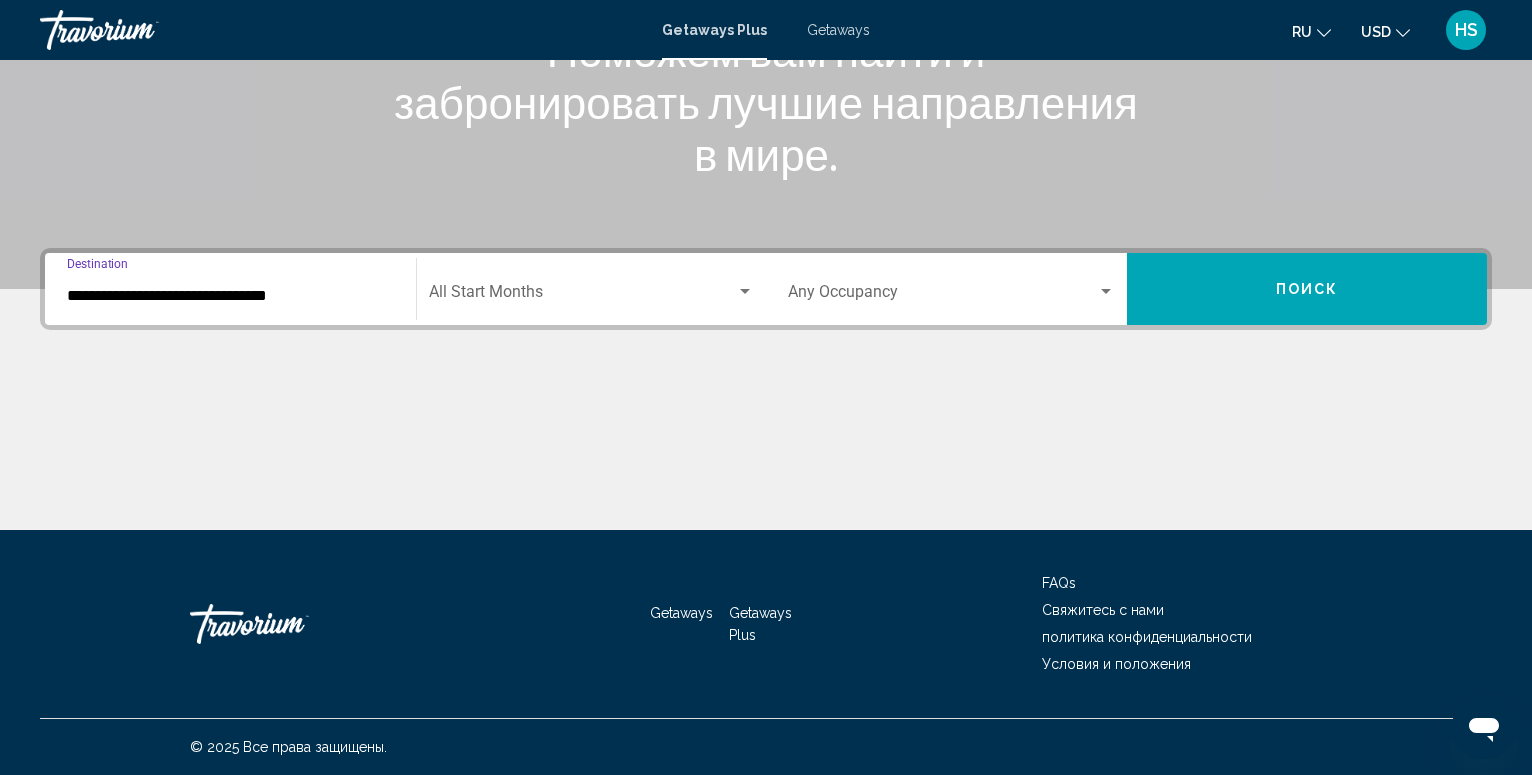 click on "**********" at bounding box center [230, 296] 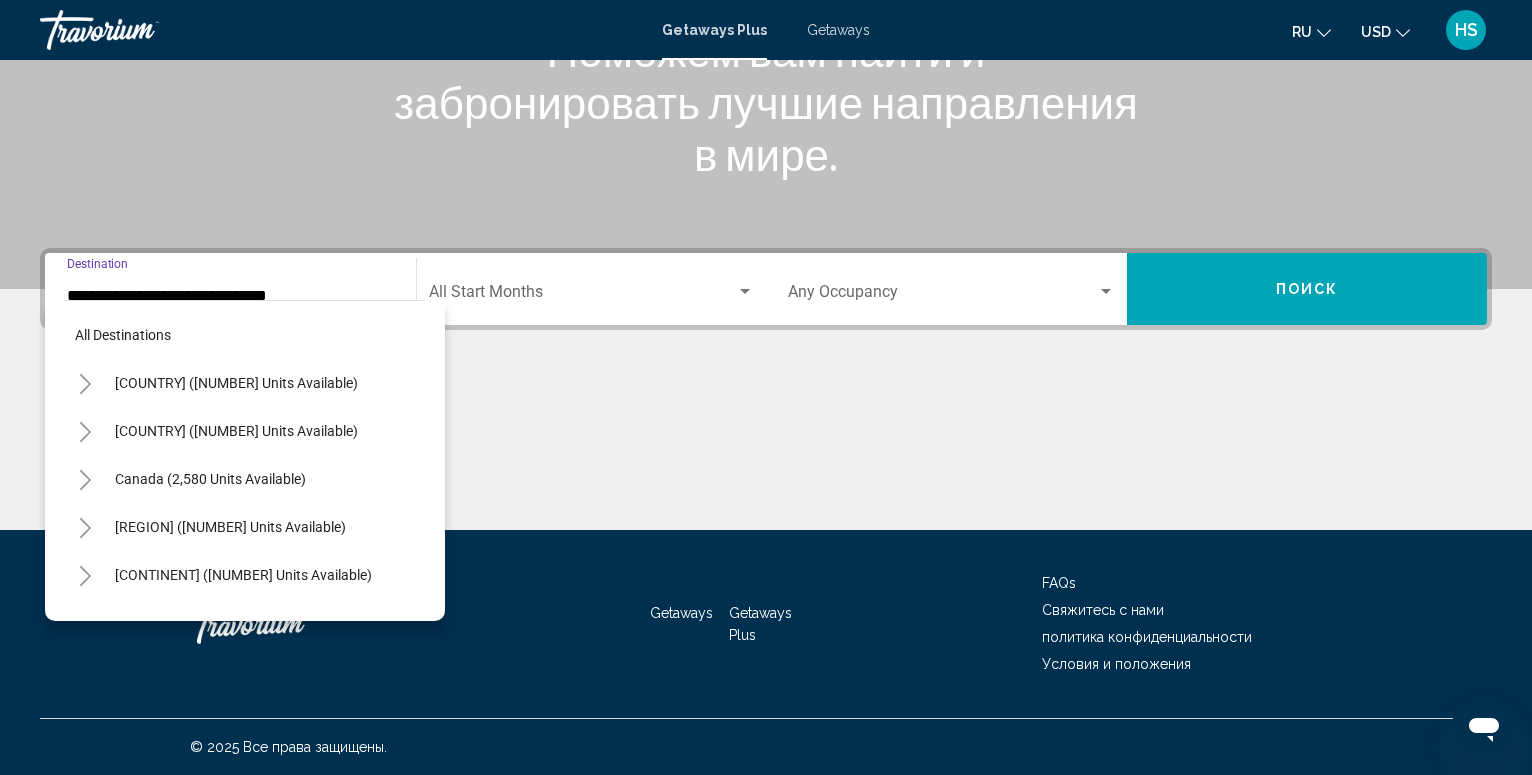 scroll, scrollTop: 464, scrollLeft: 0, axis: vertical 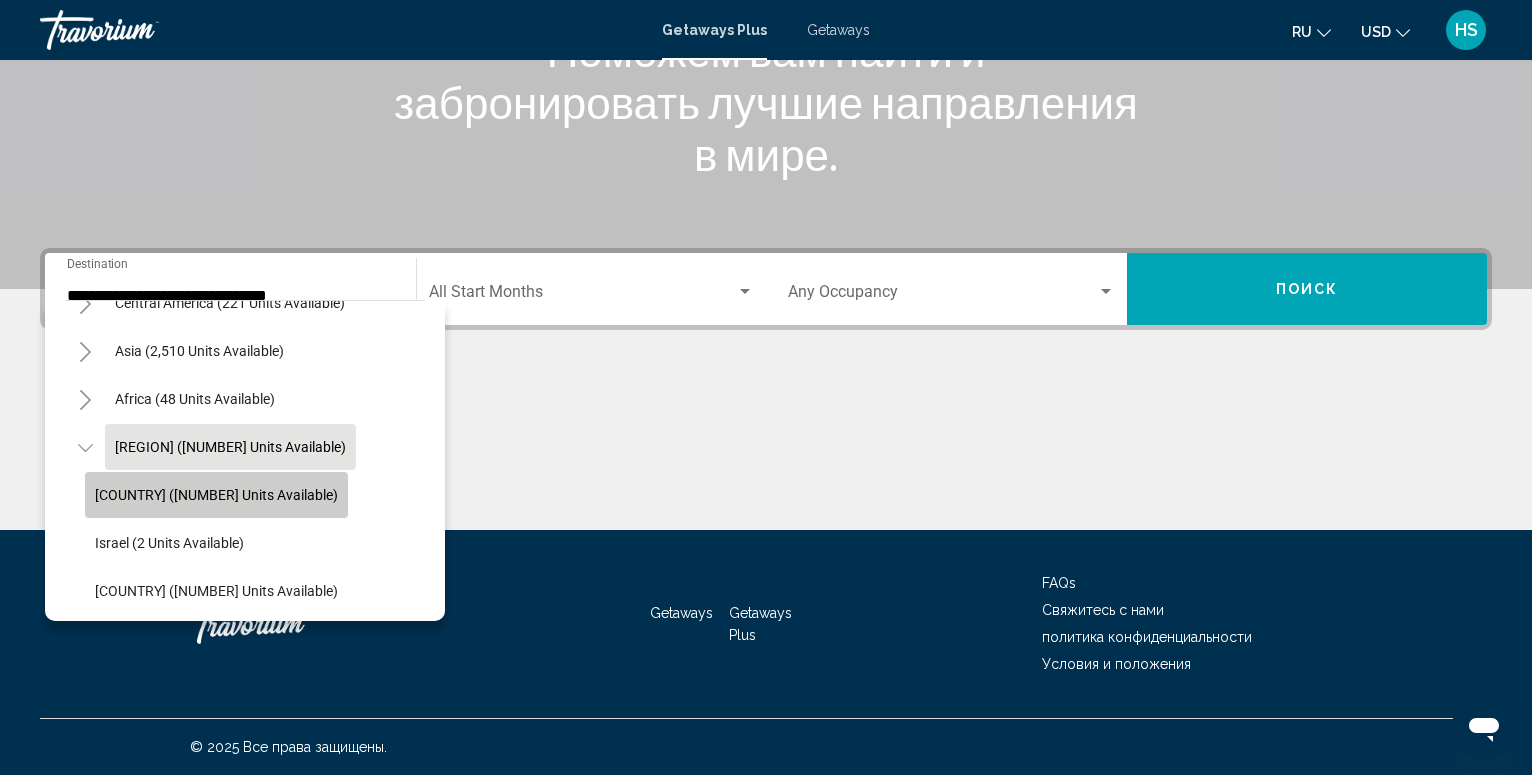 click on "[COUNTRY] ([NUMBER] units available)" 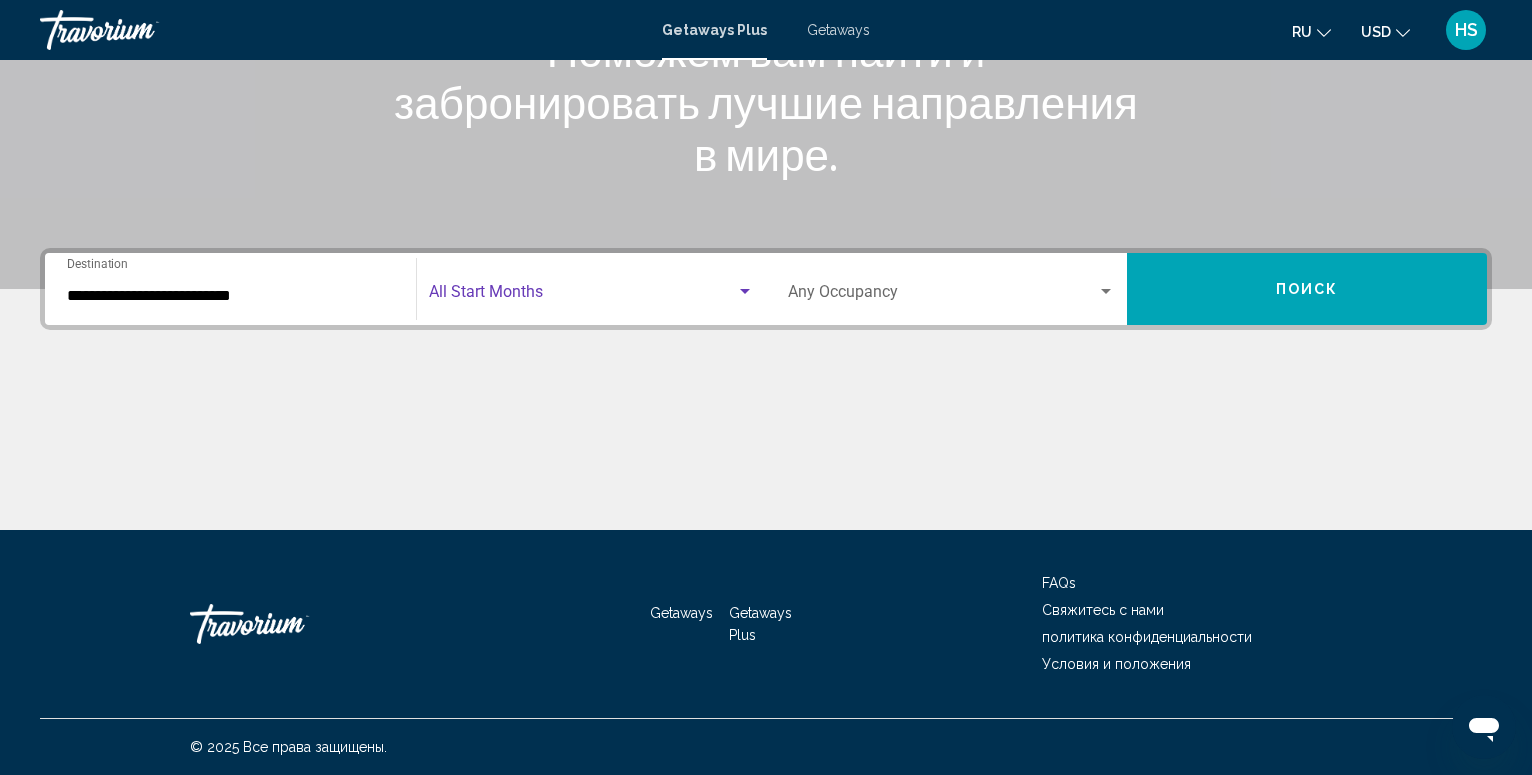 click at bounding box center [745, 292] 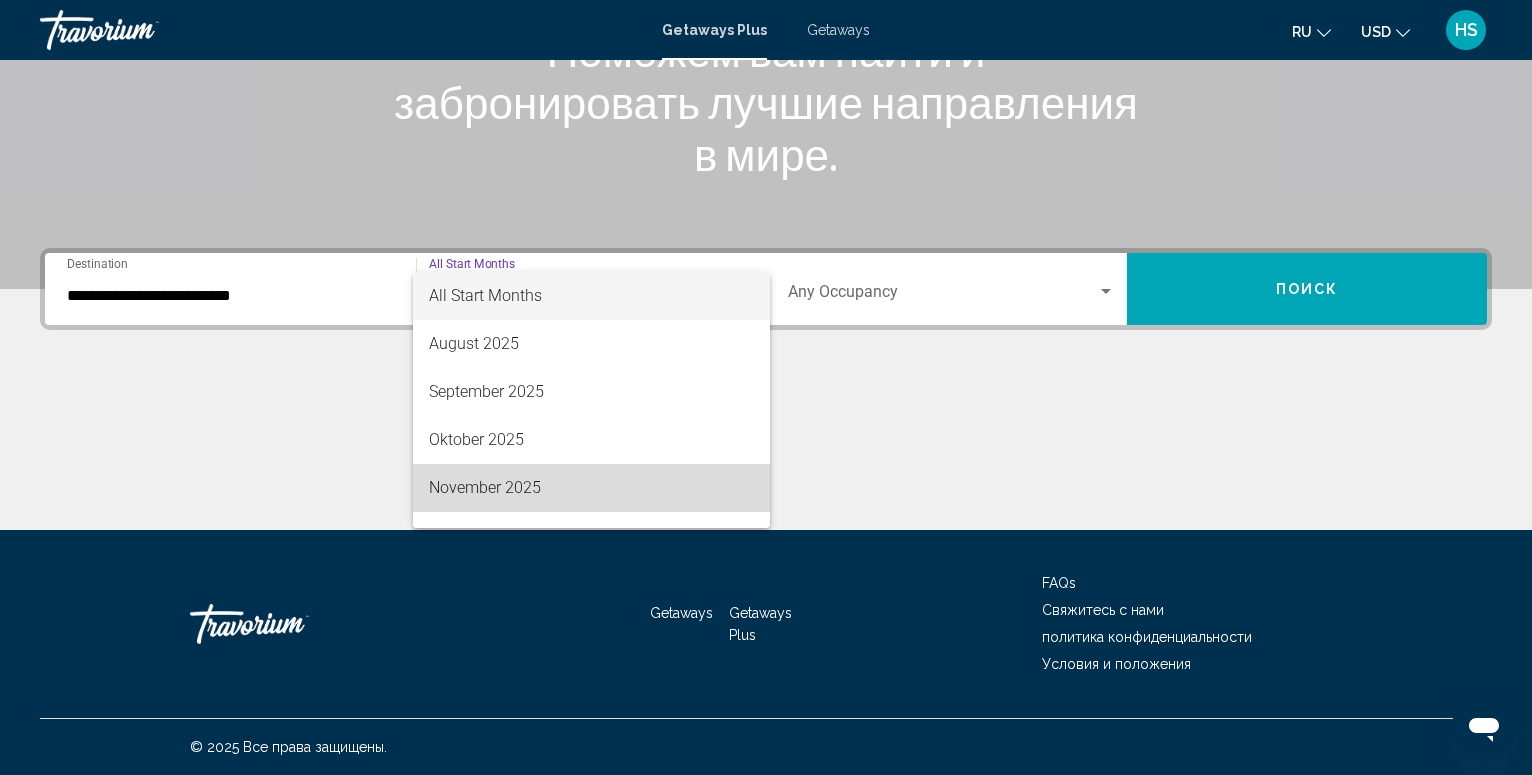 click on "November 2025" at bounding box center [592, 488] 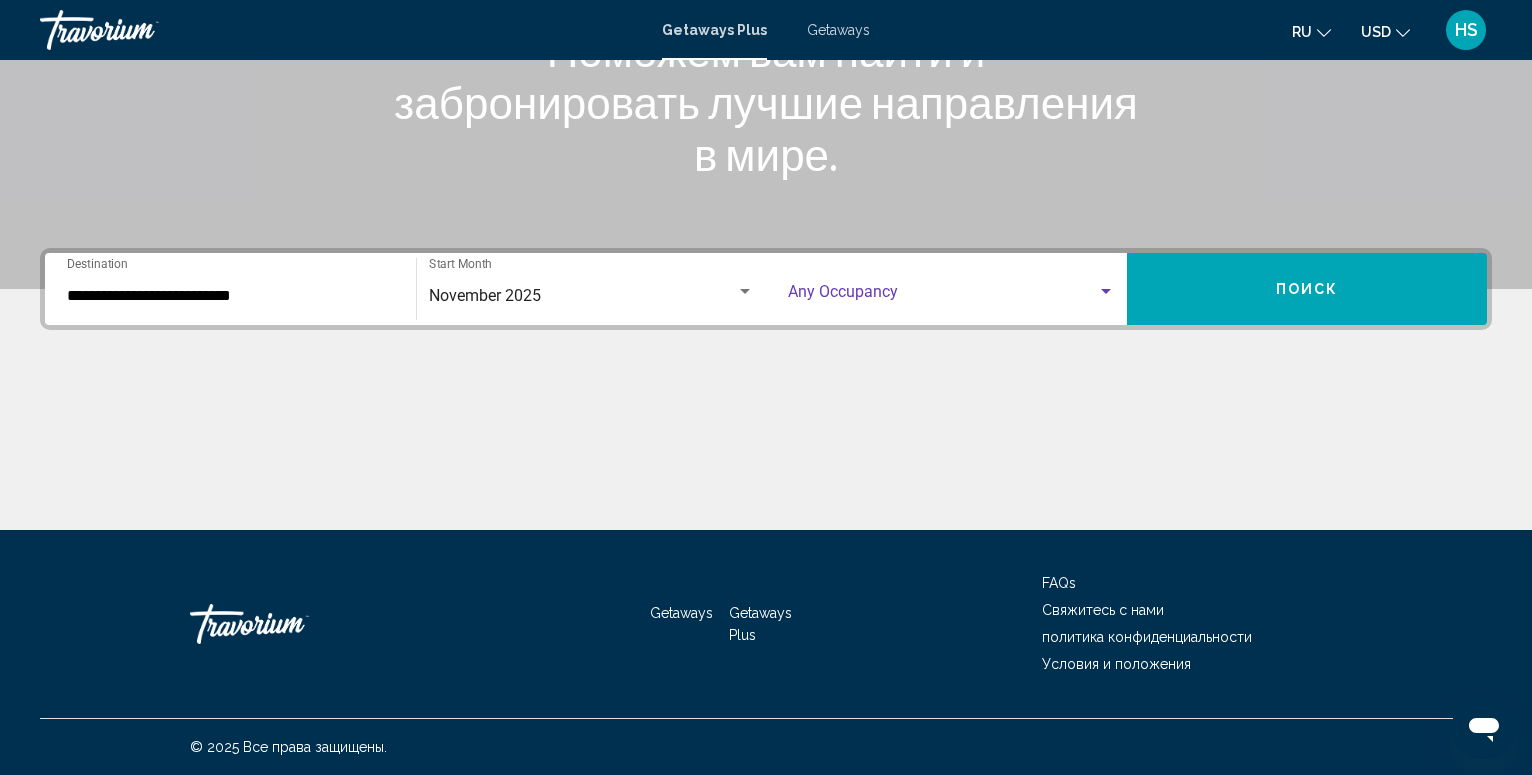 click at bounding box center (1106, 292) 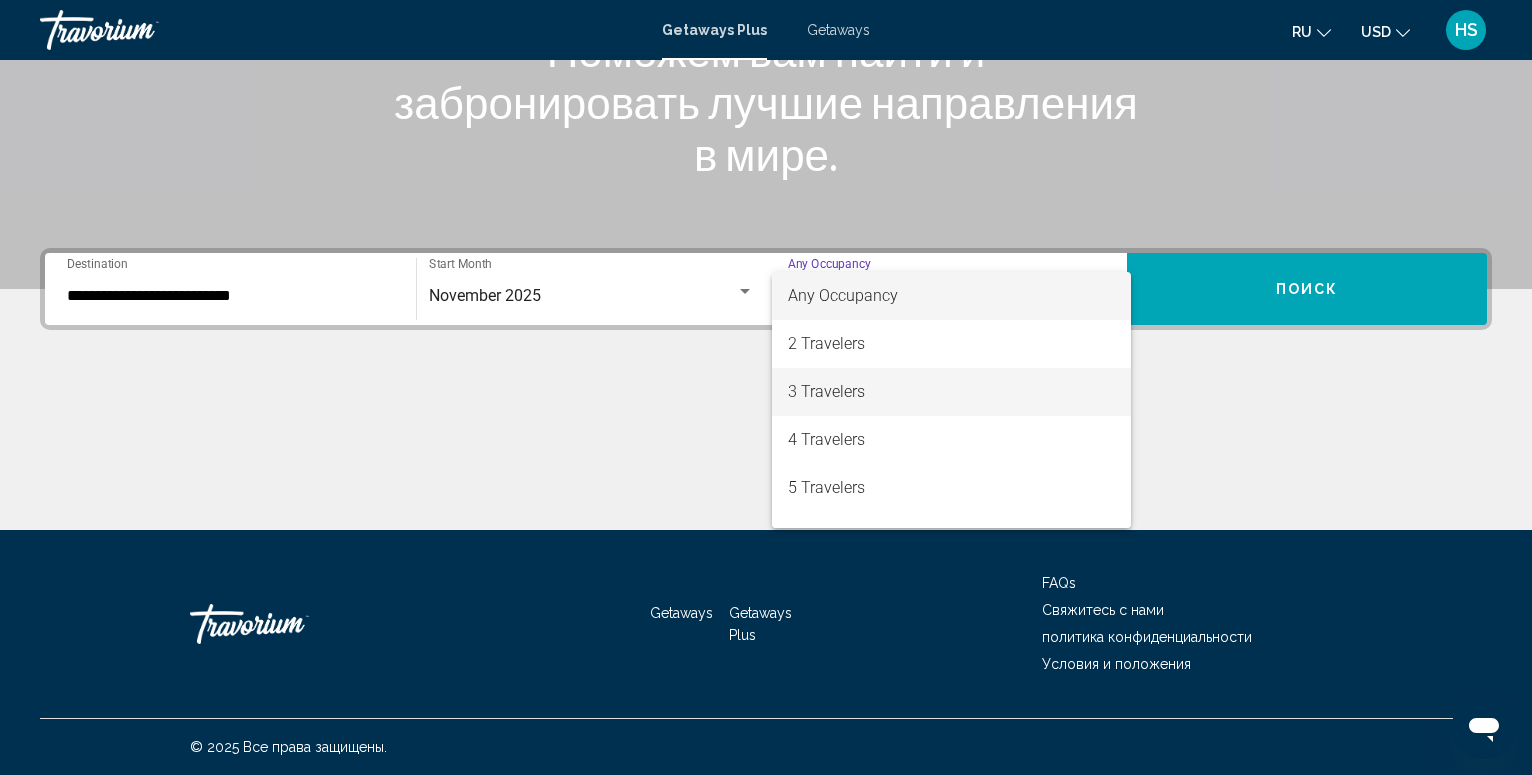 click on "3 Travelers" at bounding box center (951, 392) 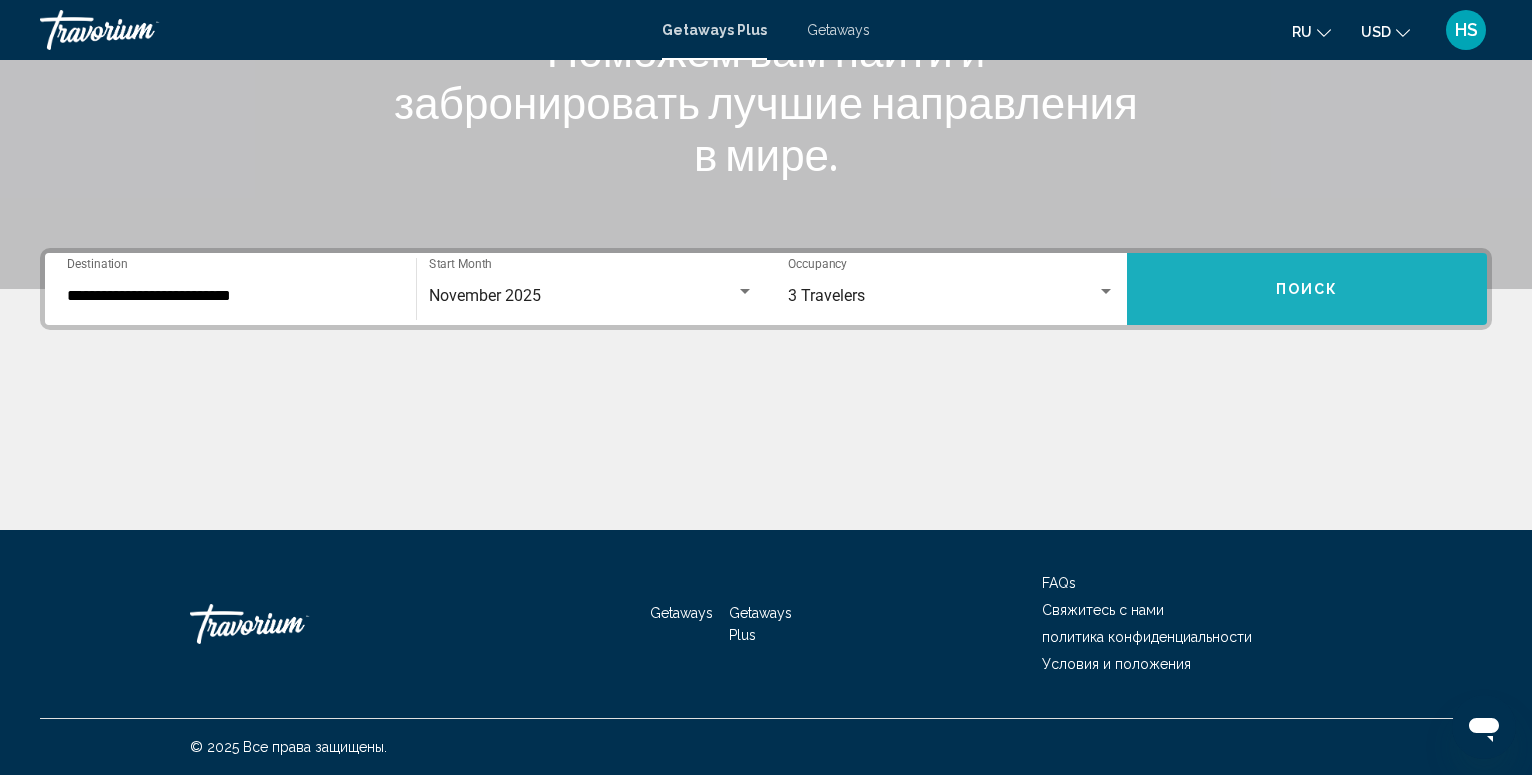 click on "Поиск" at bounding box center [1307, 289] 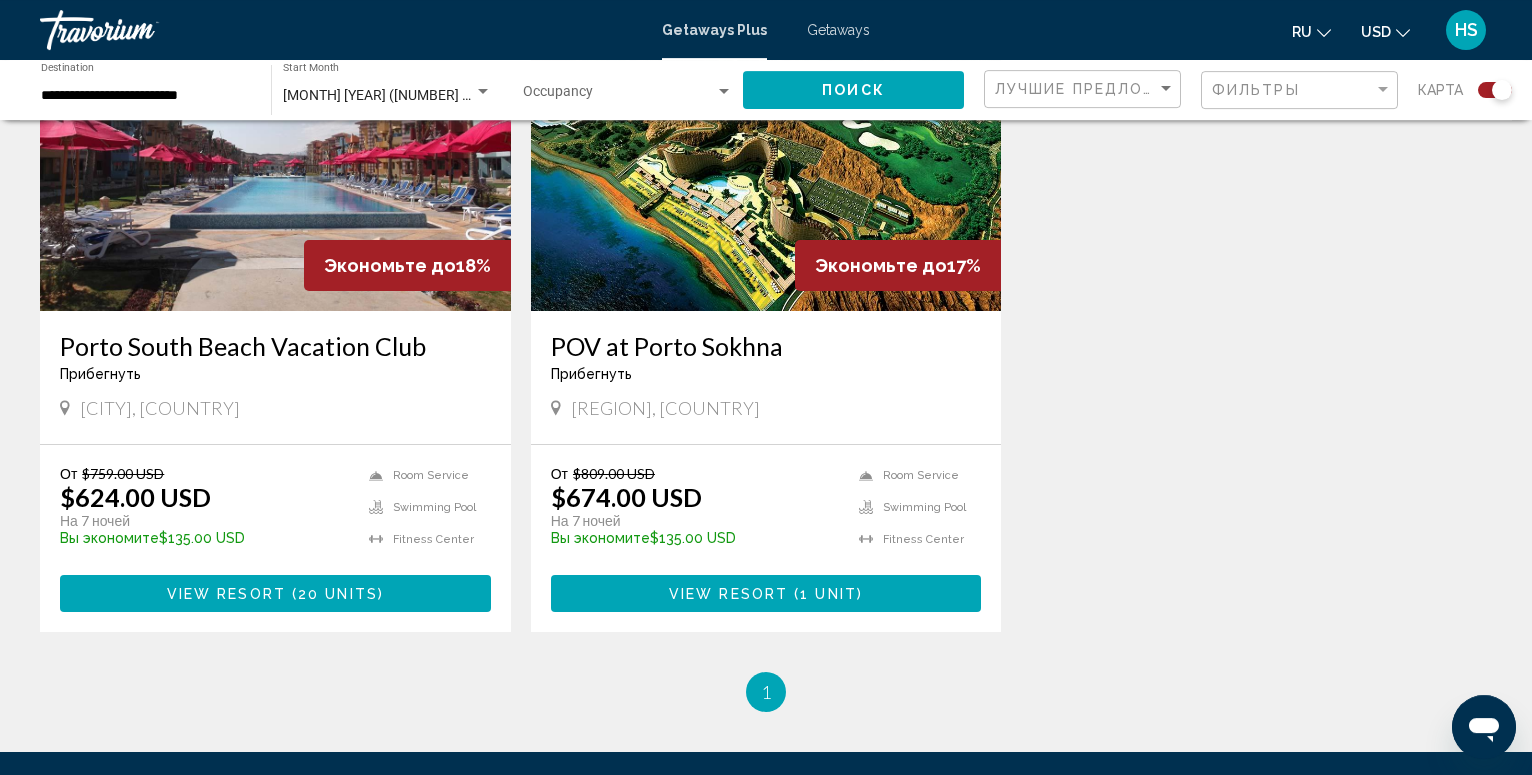 scroll, scrollTop: 653, scrollLeft: 0, axis: vertical 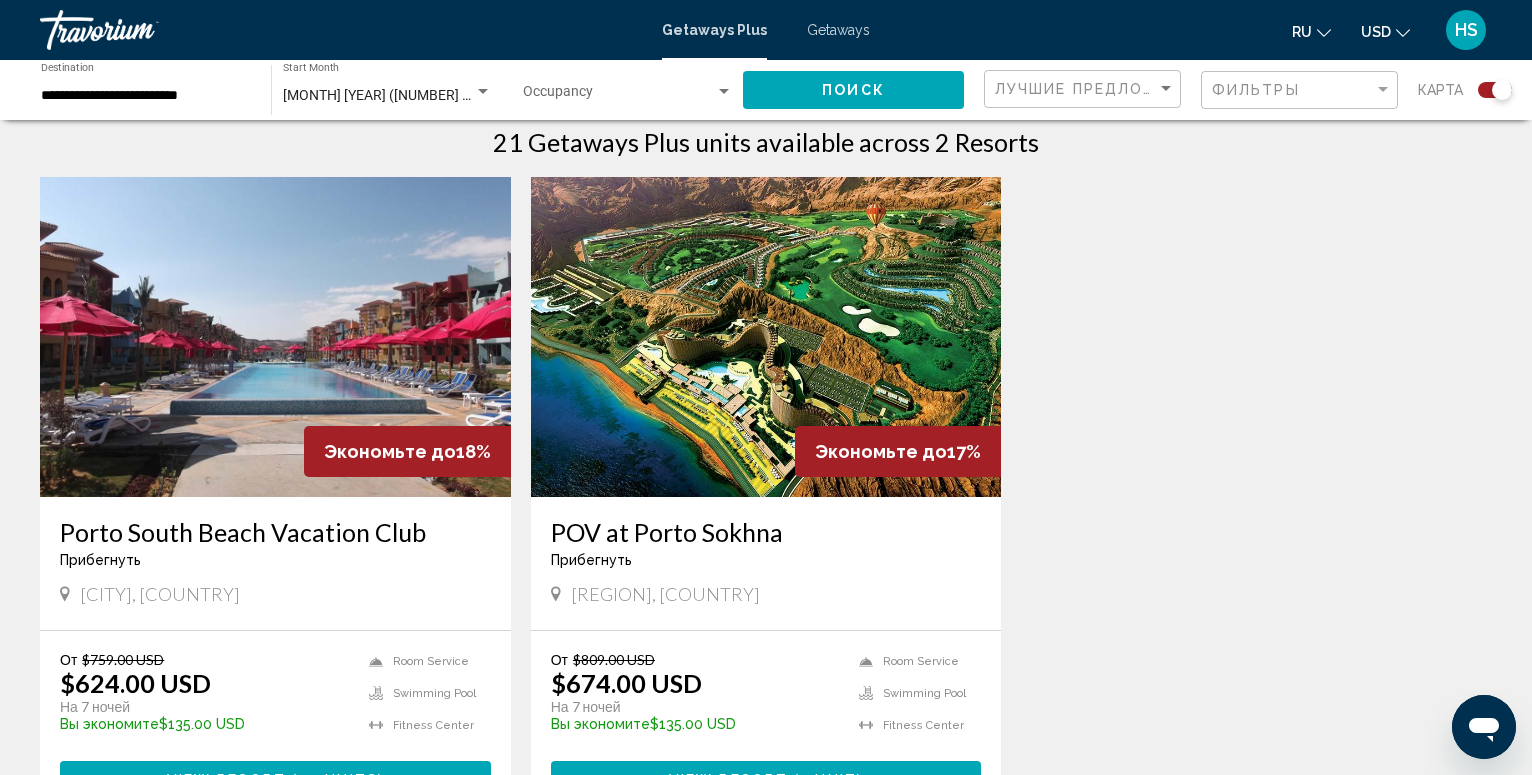 click at bounding box center (275, 337) 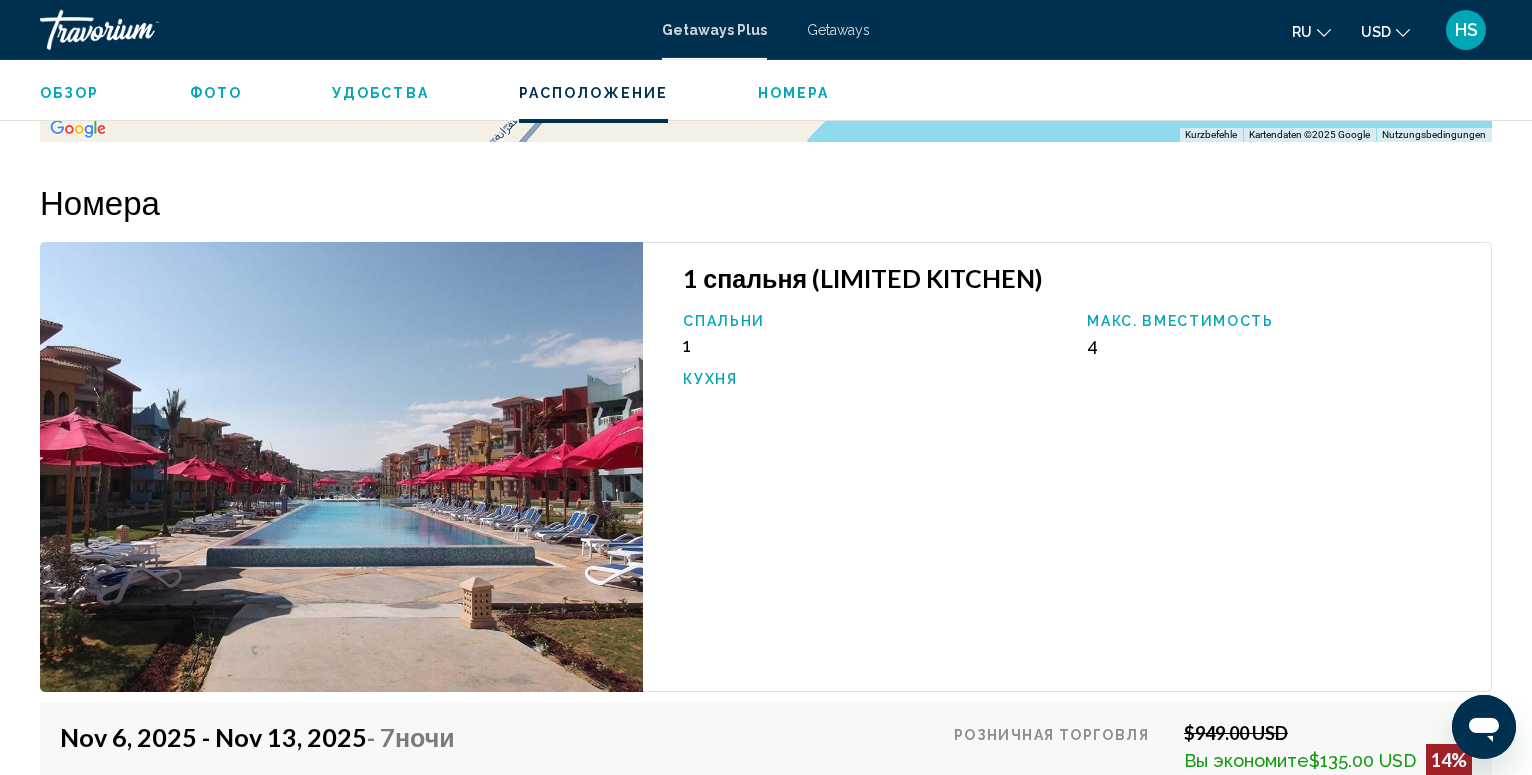 scroll, scrollTop: 2723, scrollLeft: 0, axis: vertical 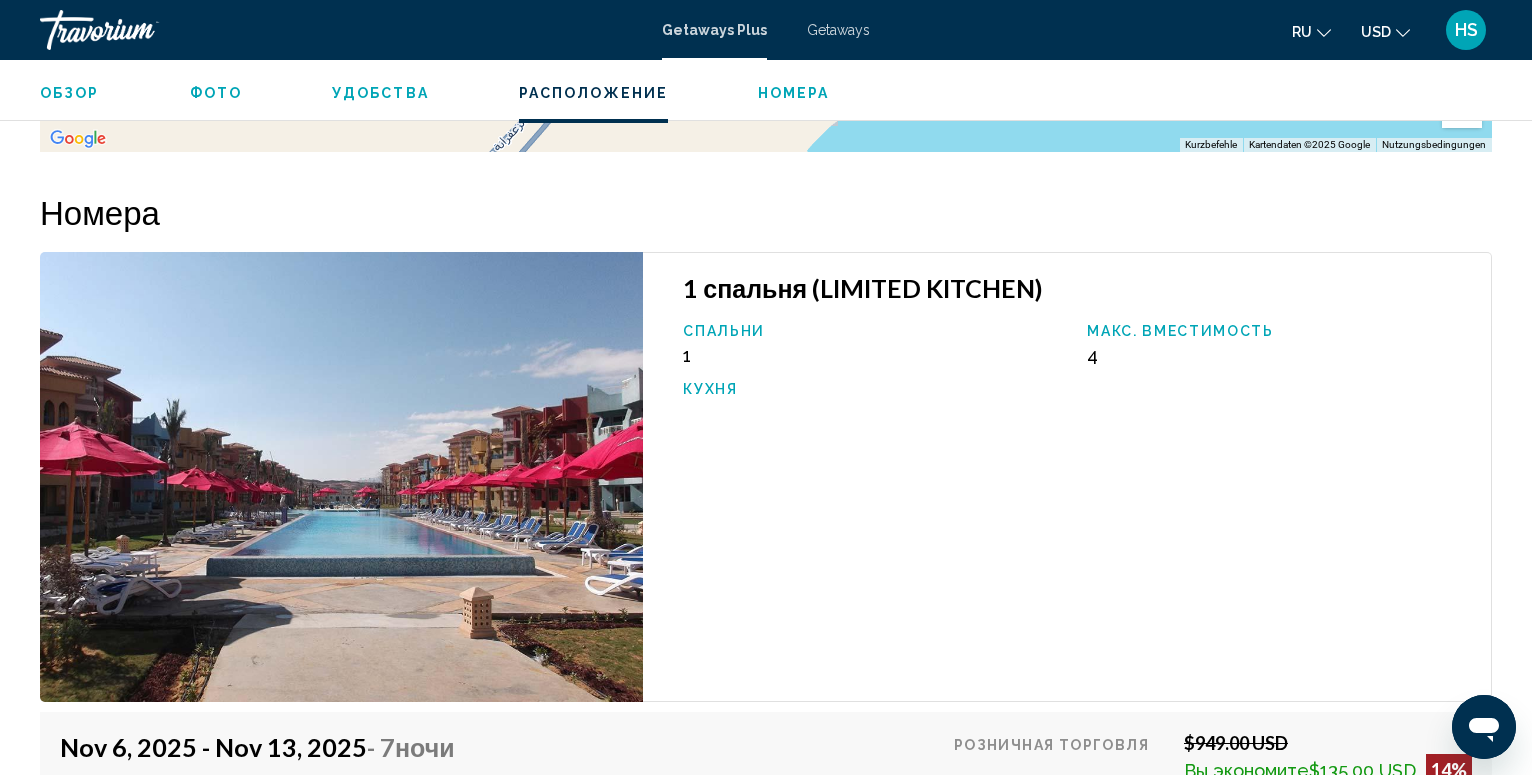 click at bounding box center (341, 477) 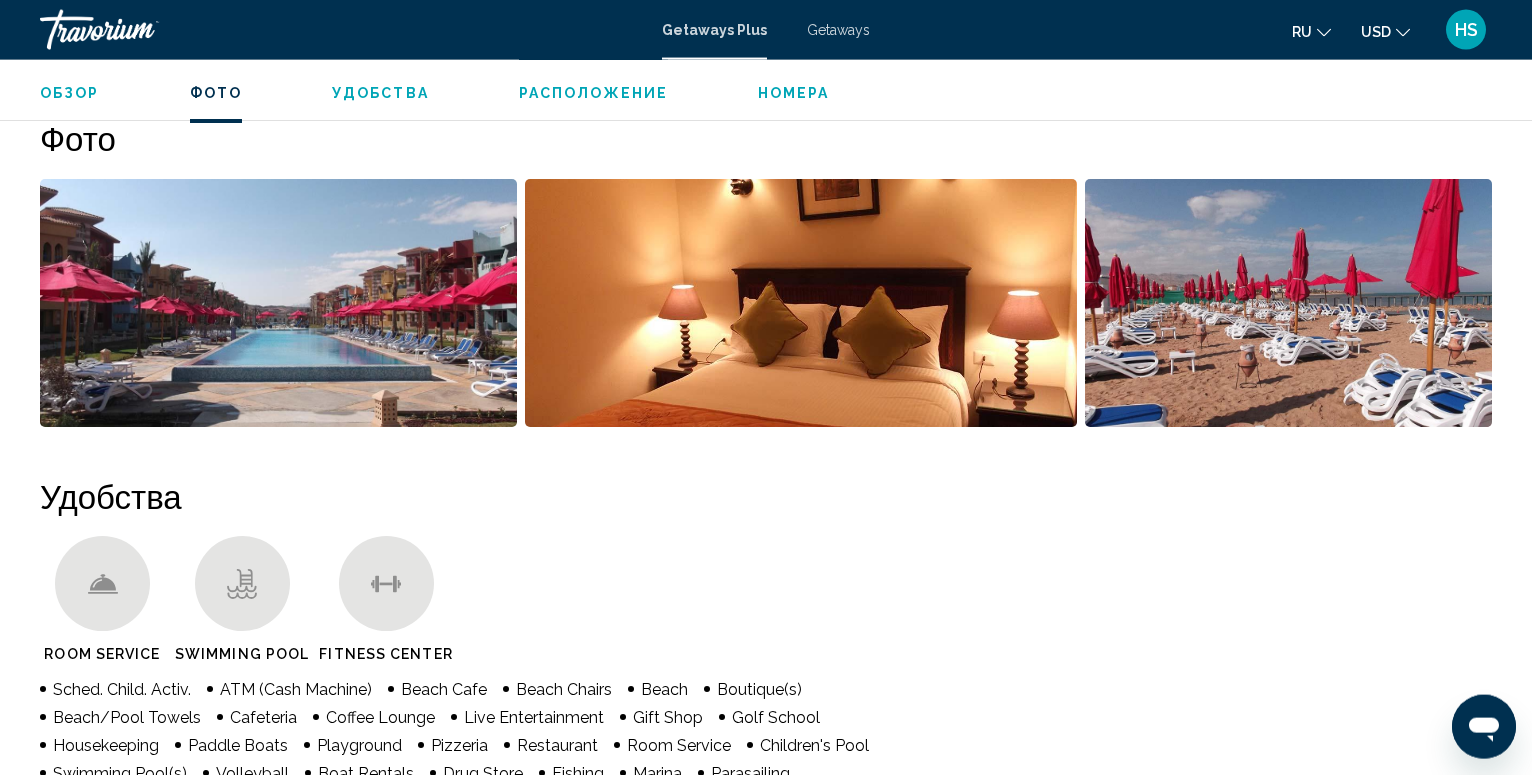 scroll, scrollTop: 876, scrollLeft: 0, axis: vertical 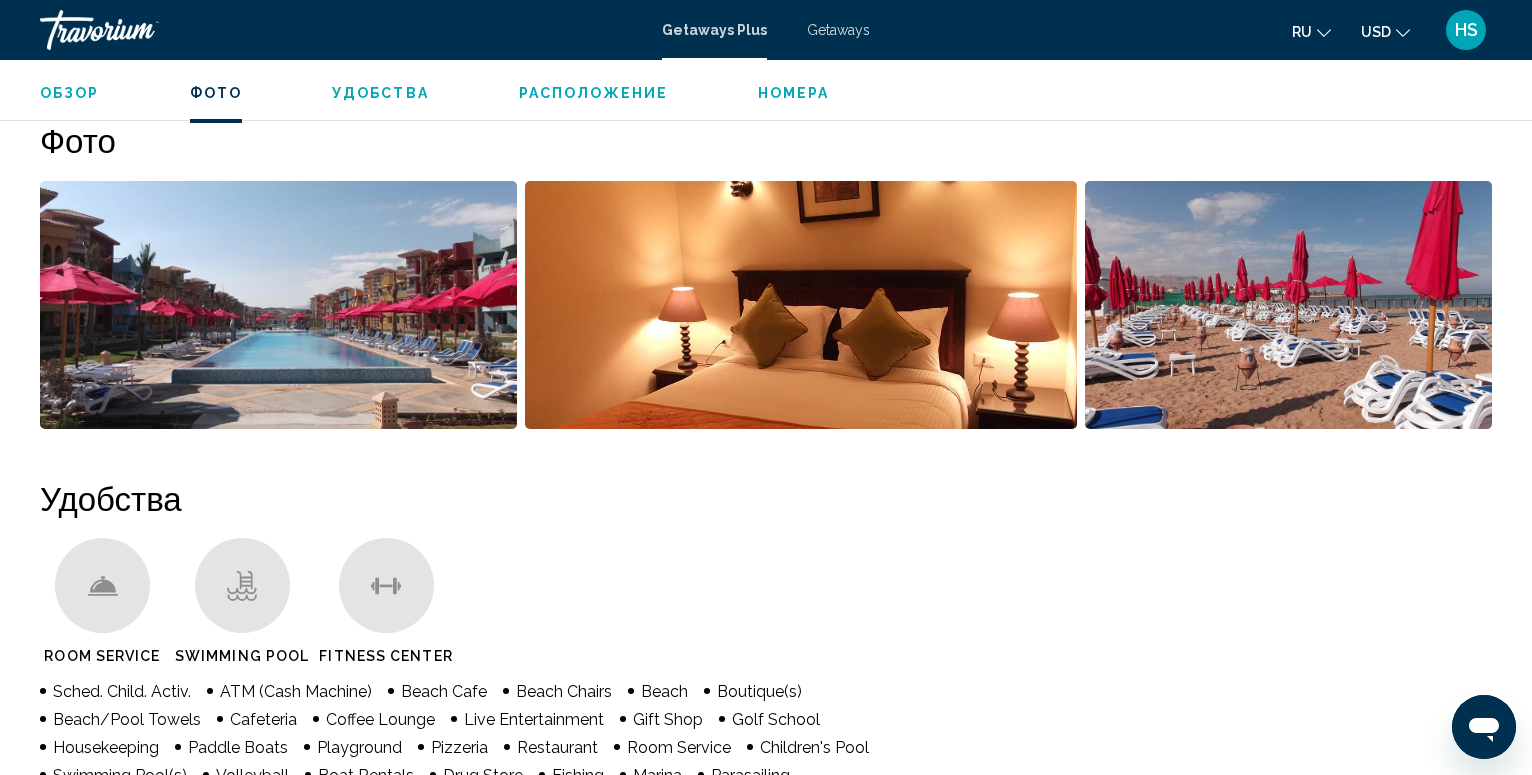 click at bounding box center (278, 305) 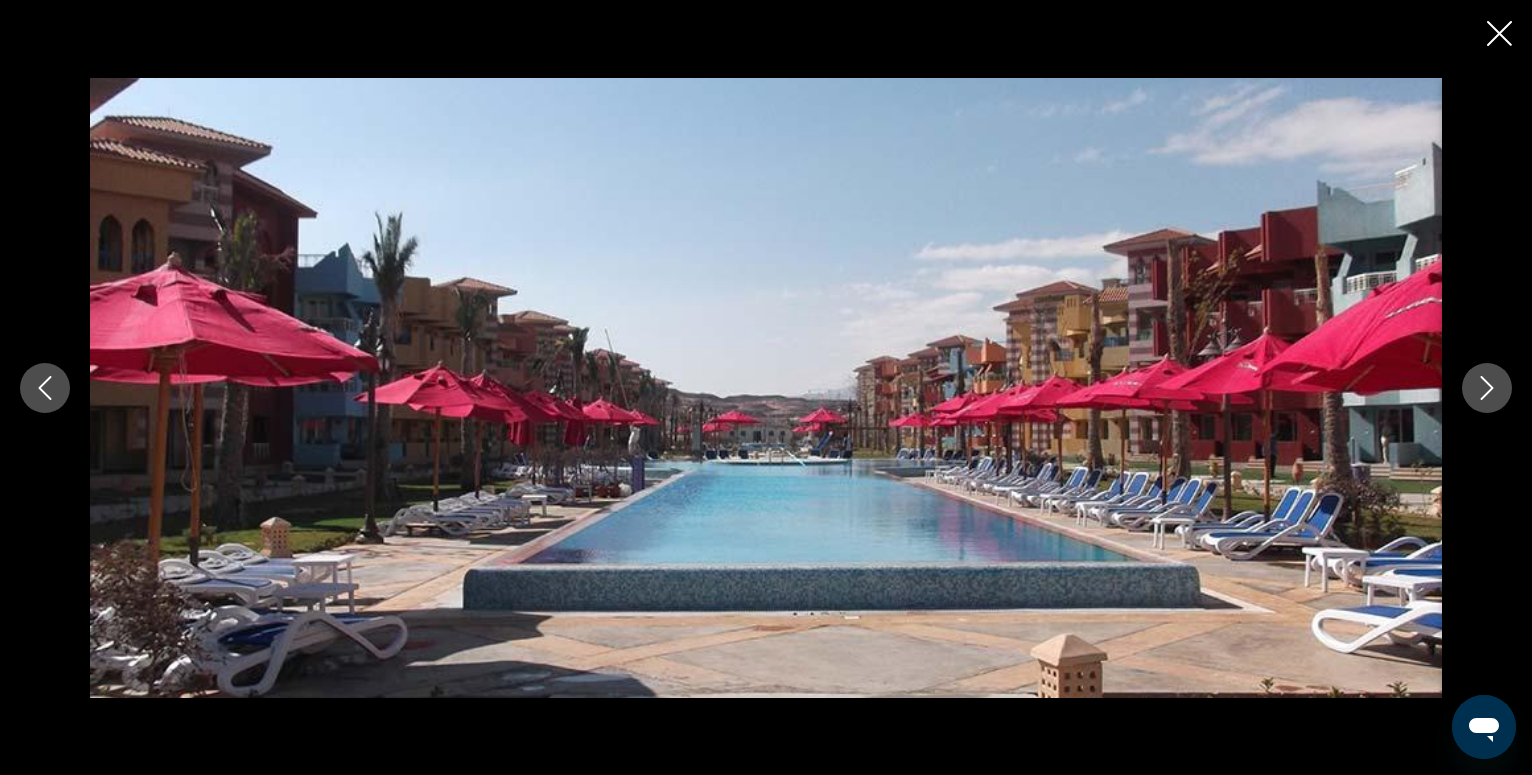 click 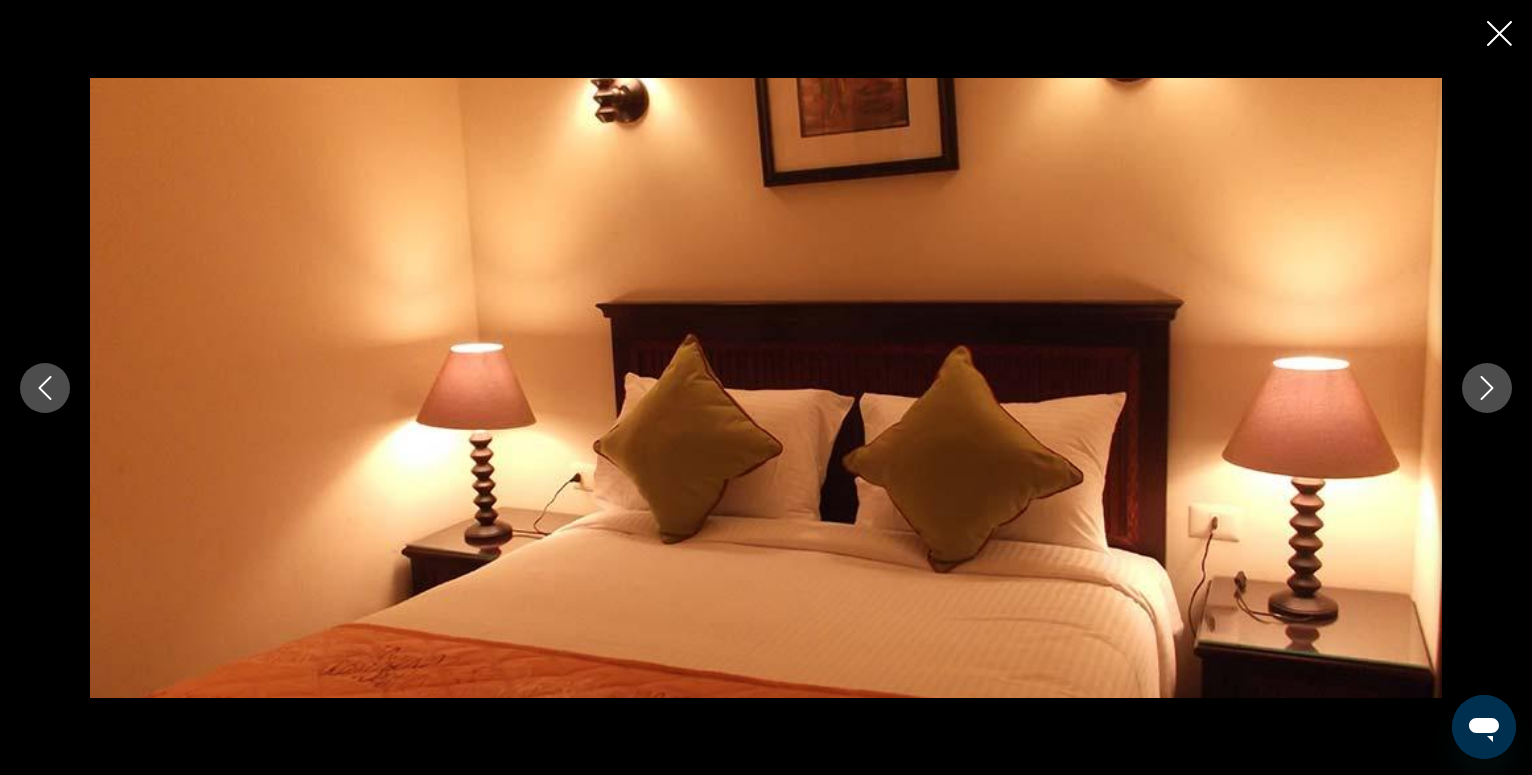 click 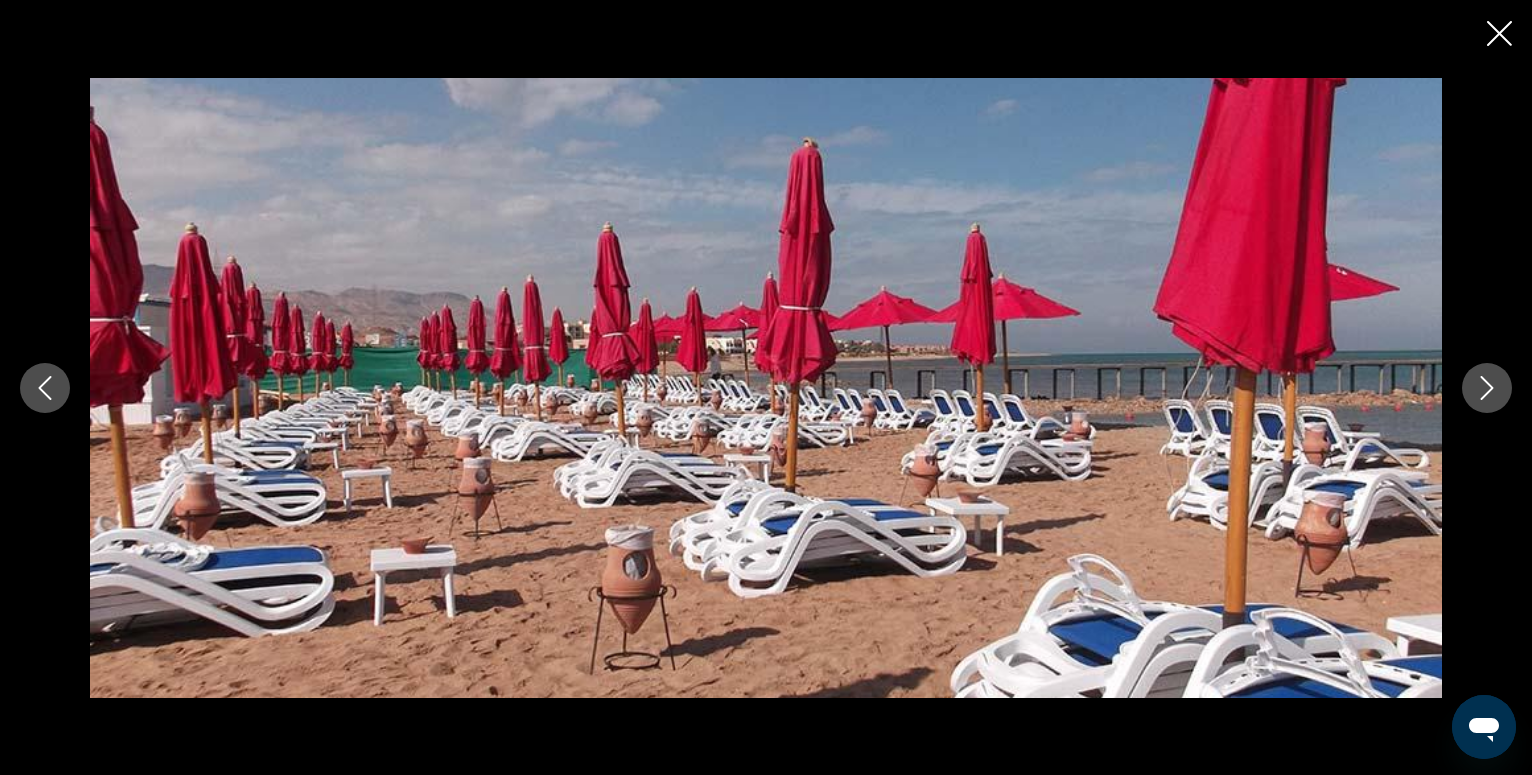 click 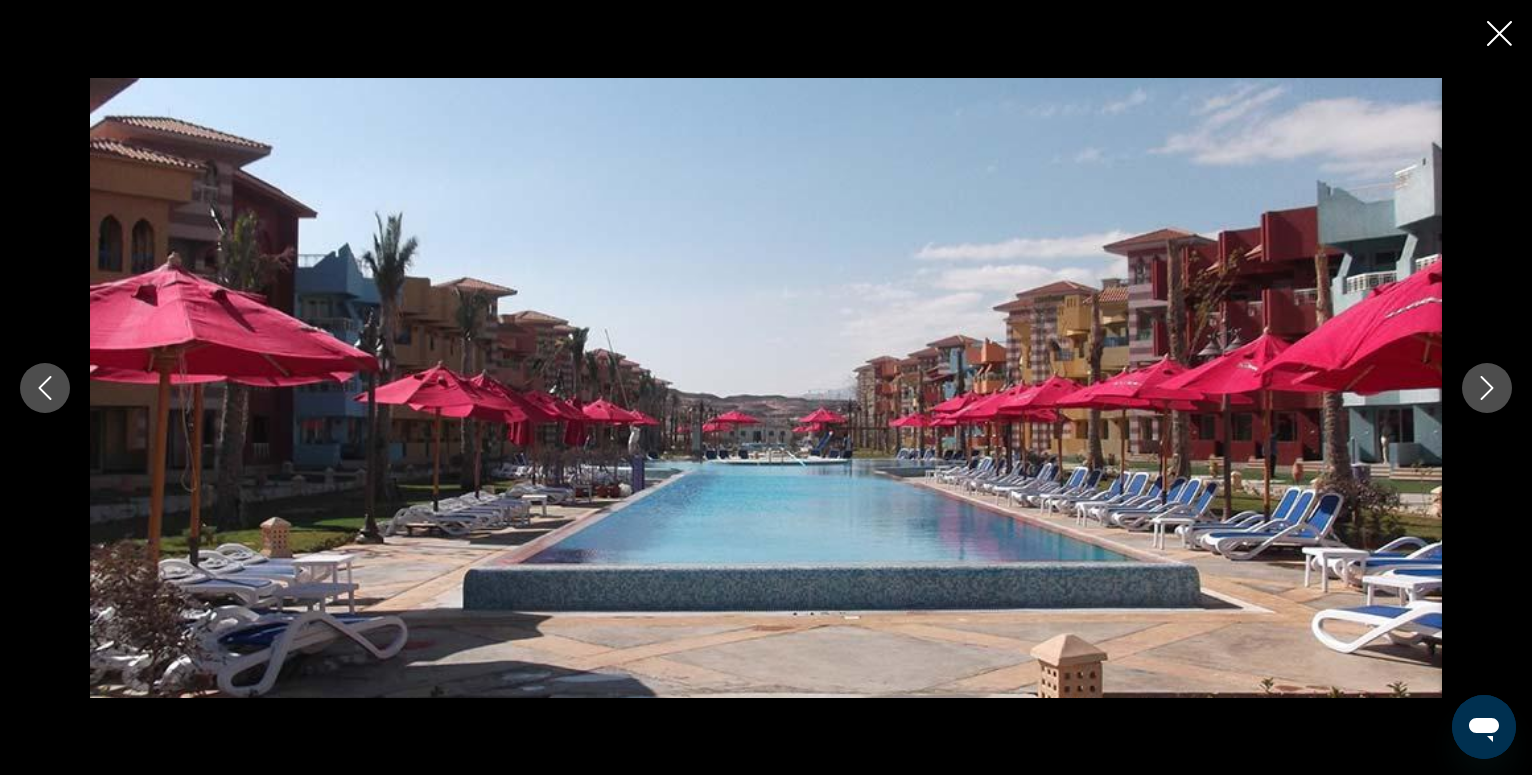 click 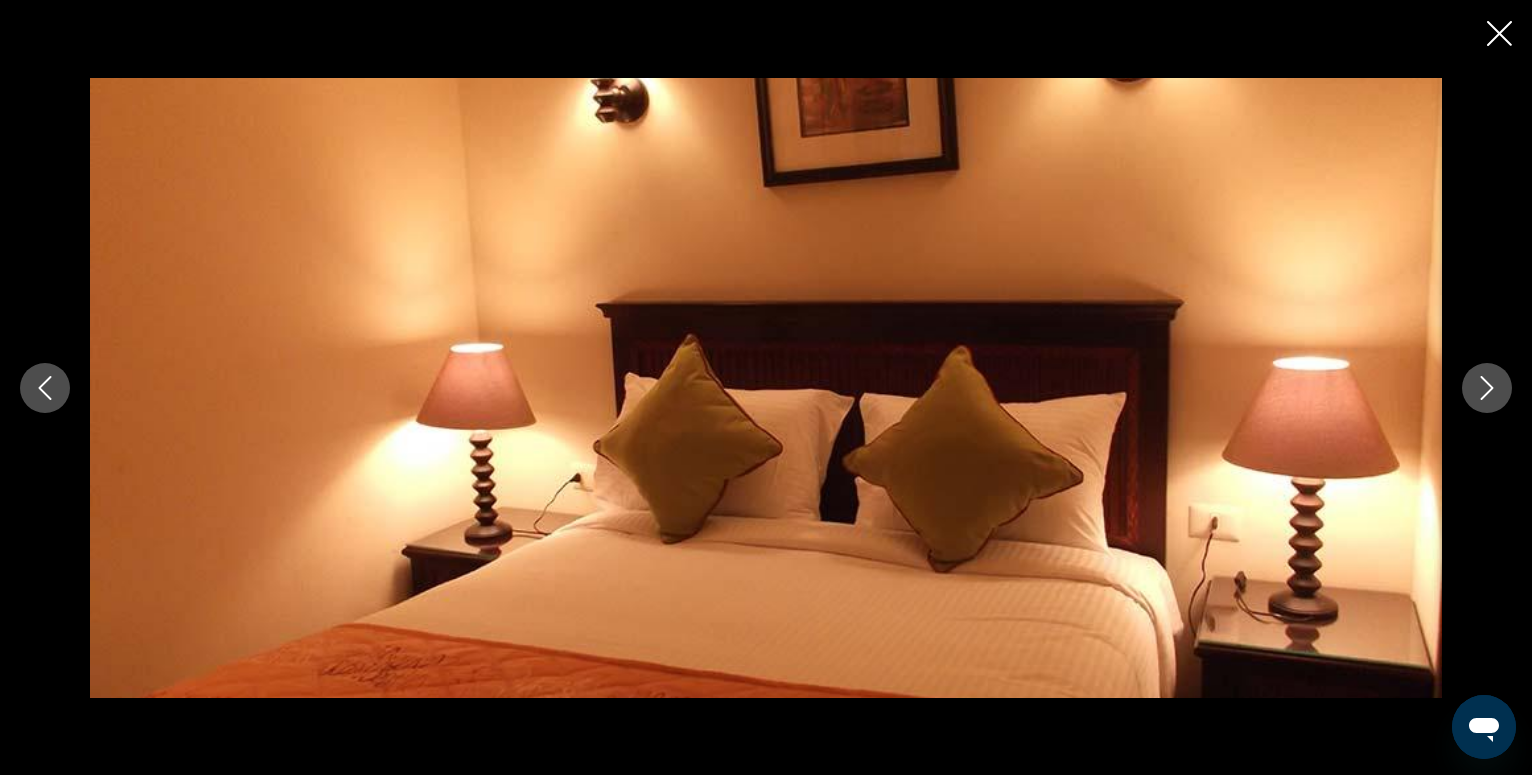 click 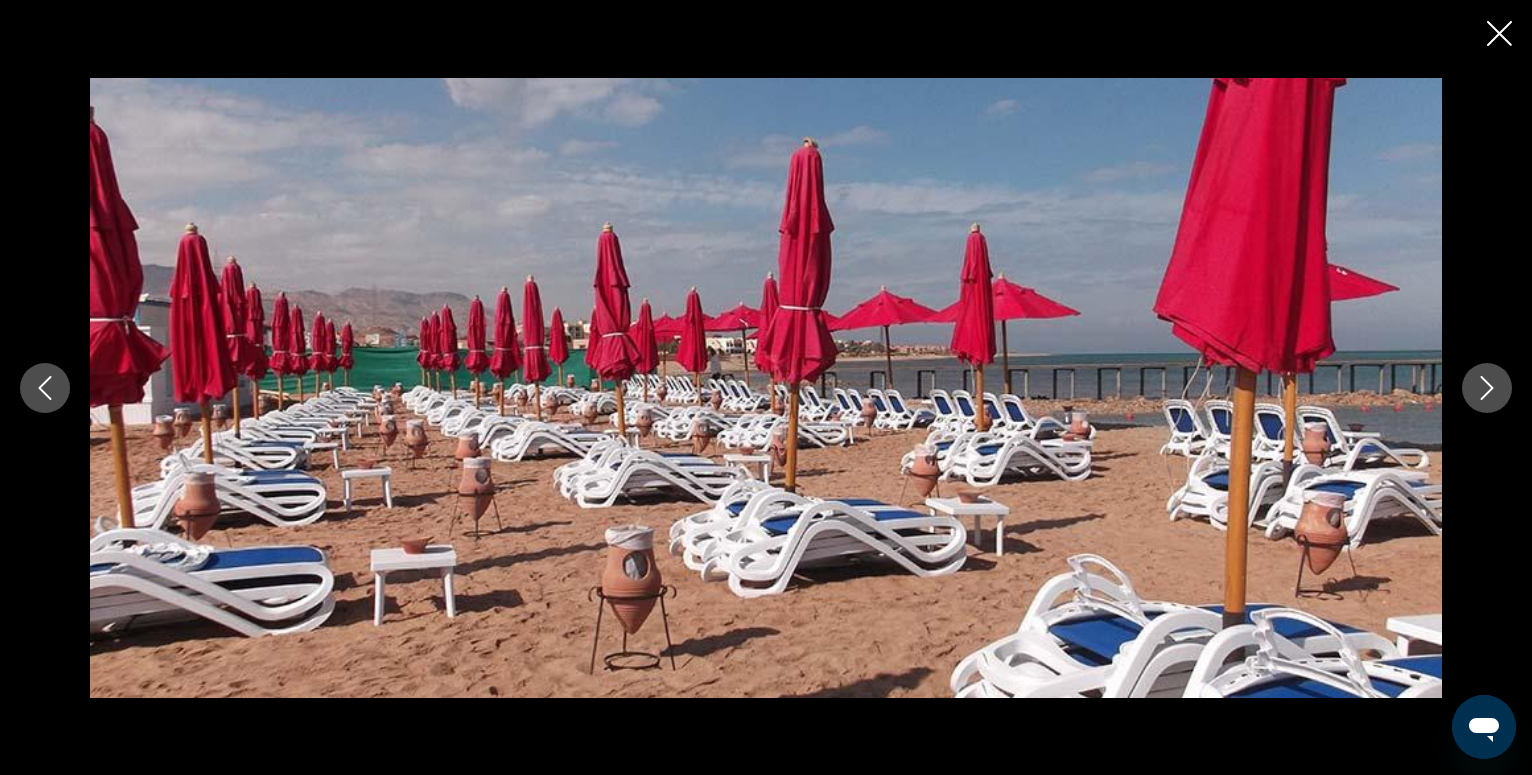 click 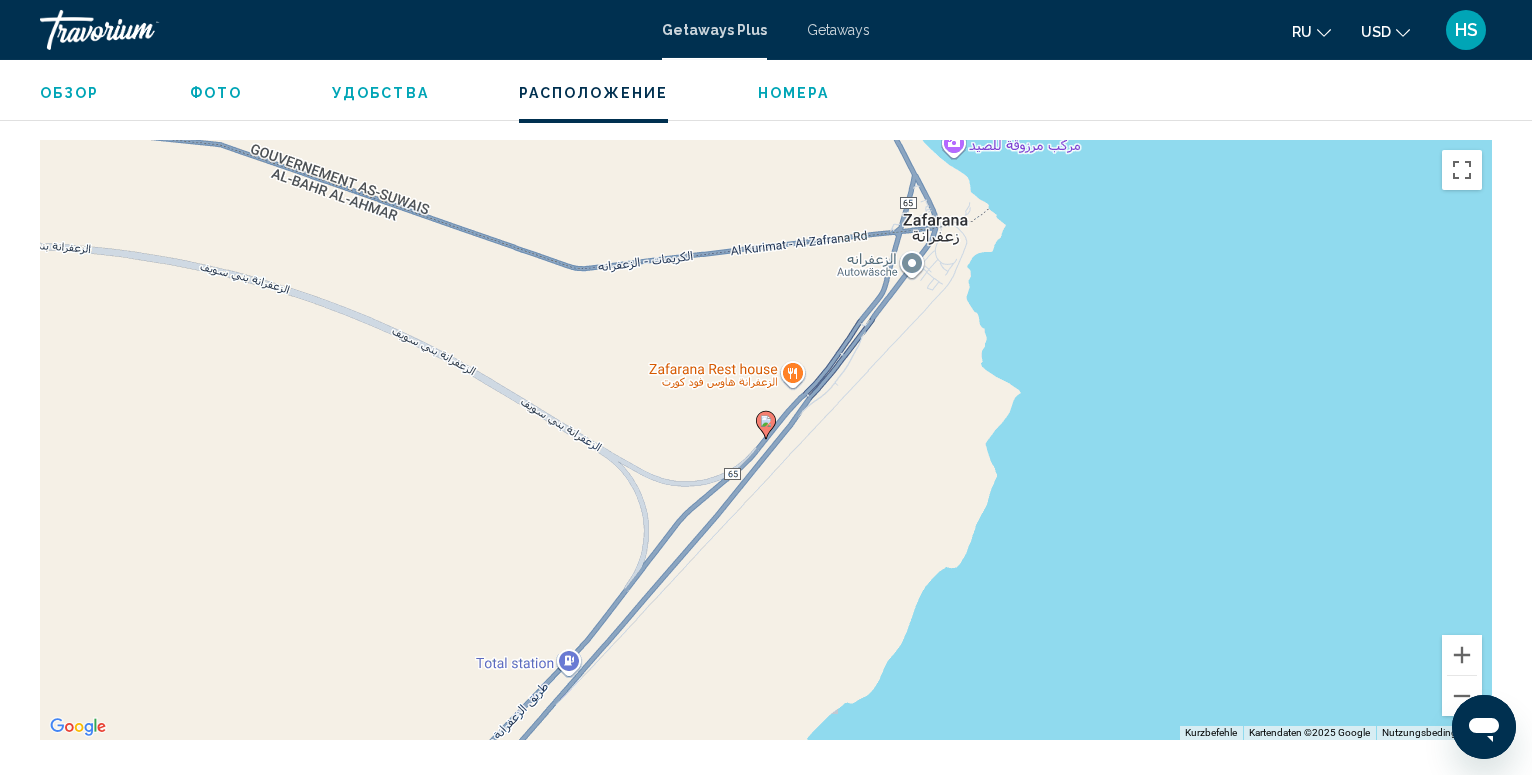 scroll, scrollTop: 2100, scrollLeft: 0, axis: vertical 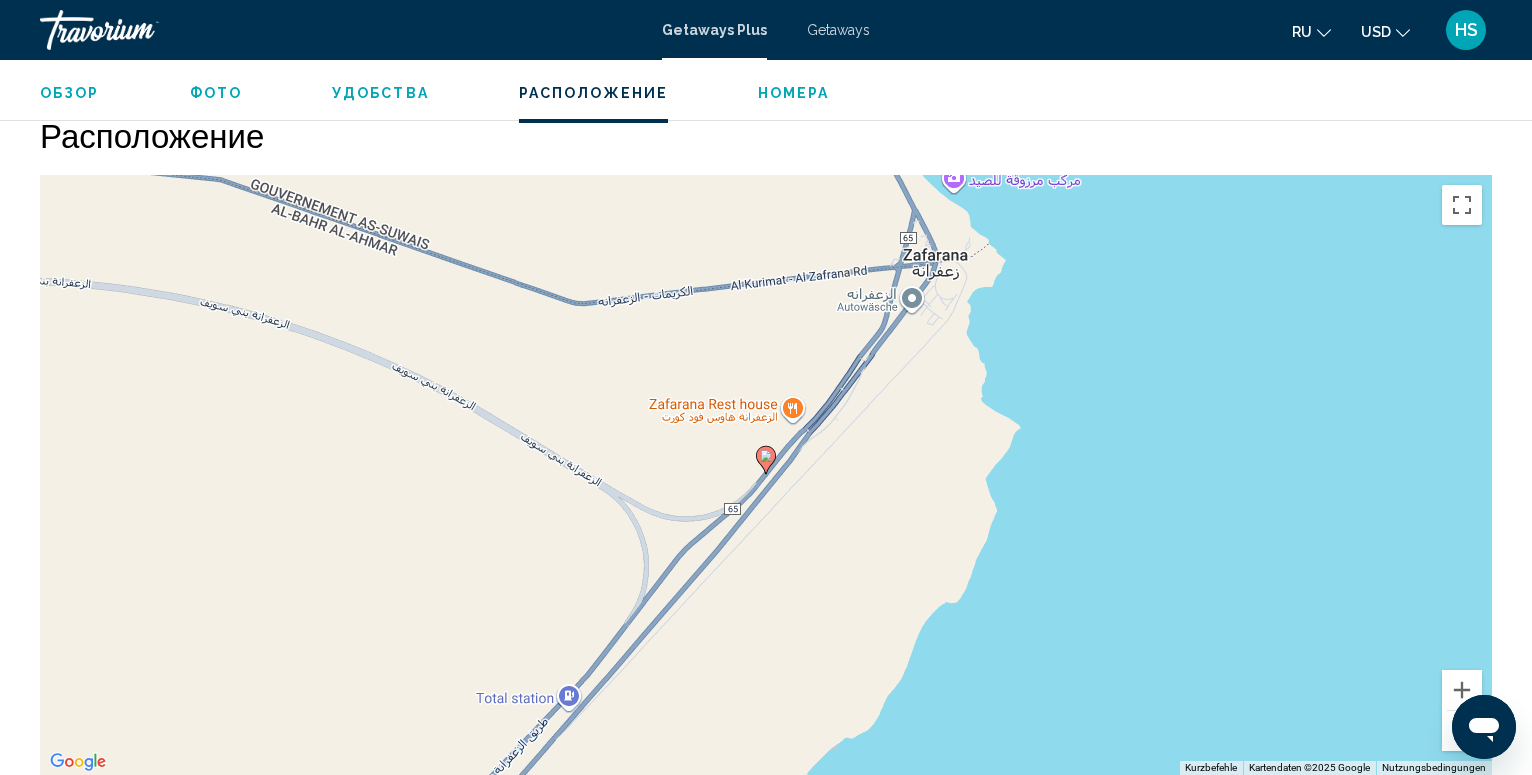 click 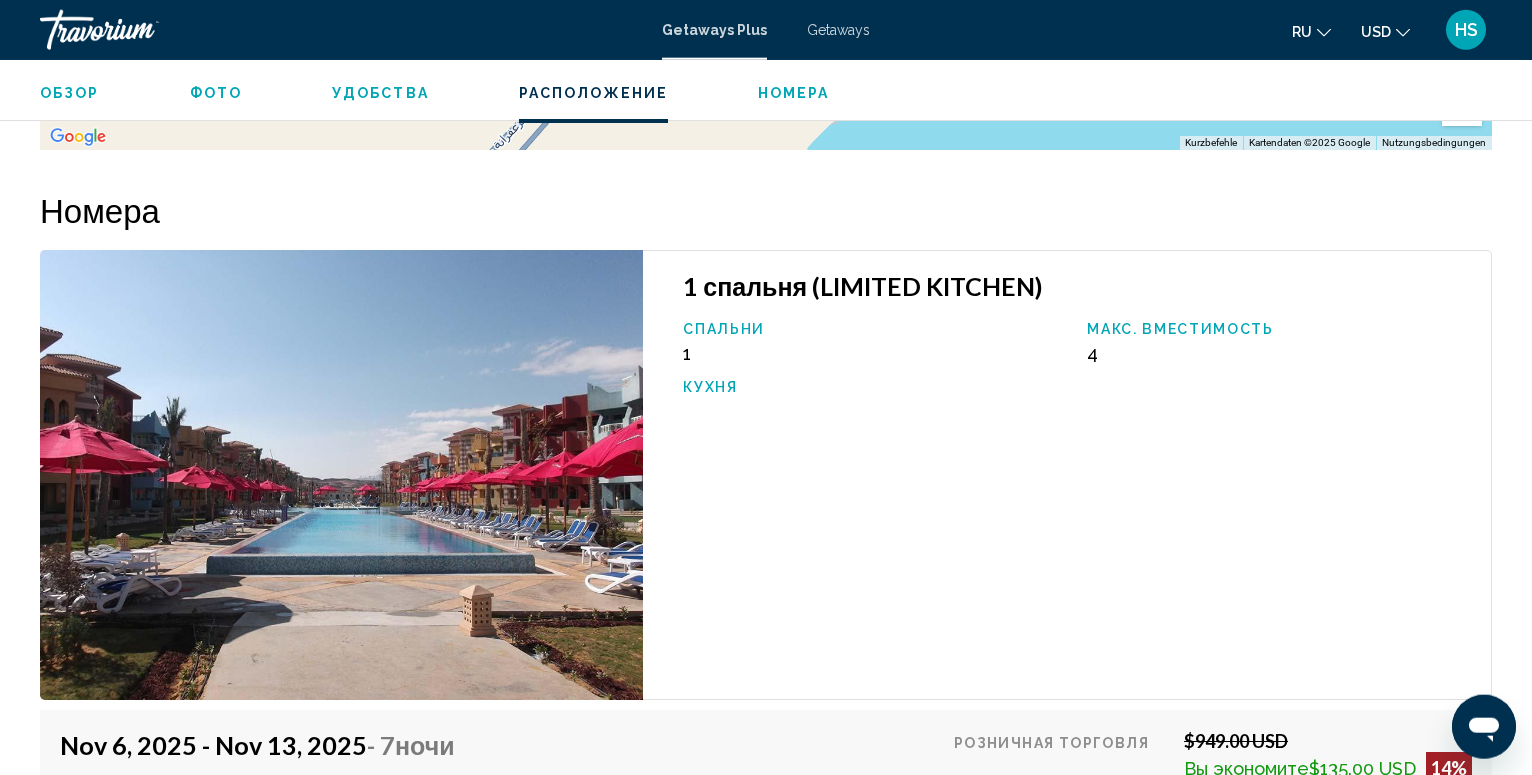 scroll, scrollTop: 2712, scrollLeft: 0, axis: vertical 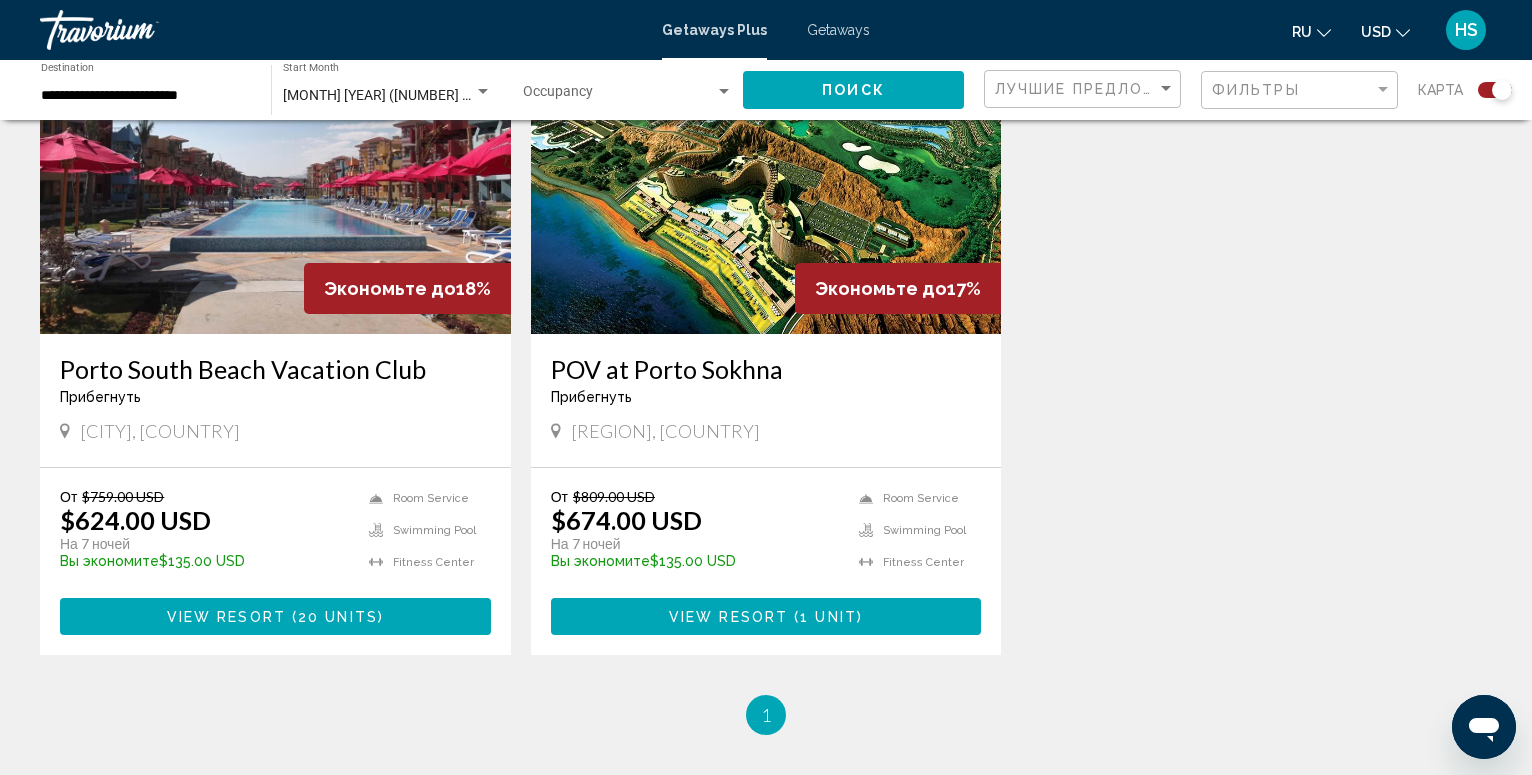 click on "POV at Porto Sokhna" at bounding box center (766, 369) 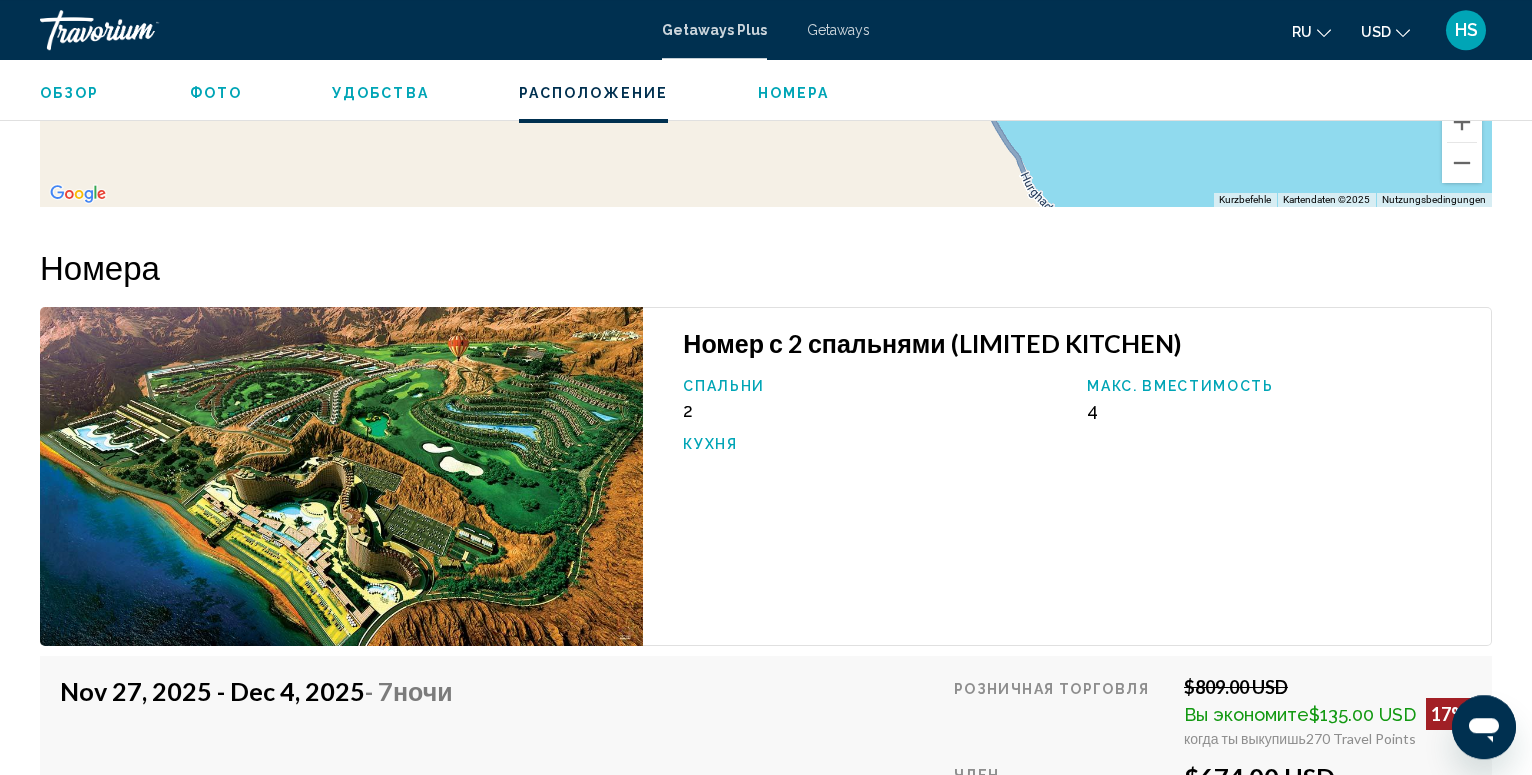 scroll, scrollTop: 3038, scrollLeft: 0, axis: vertical 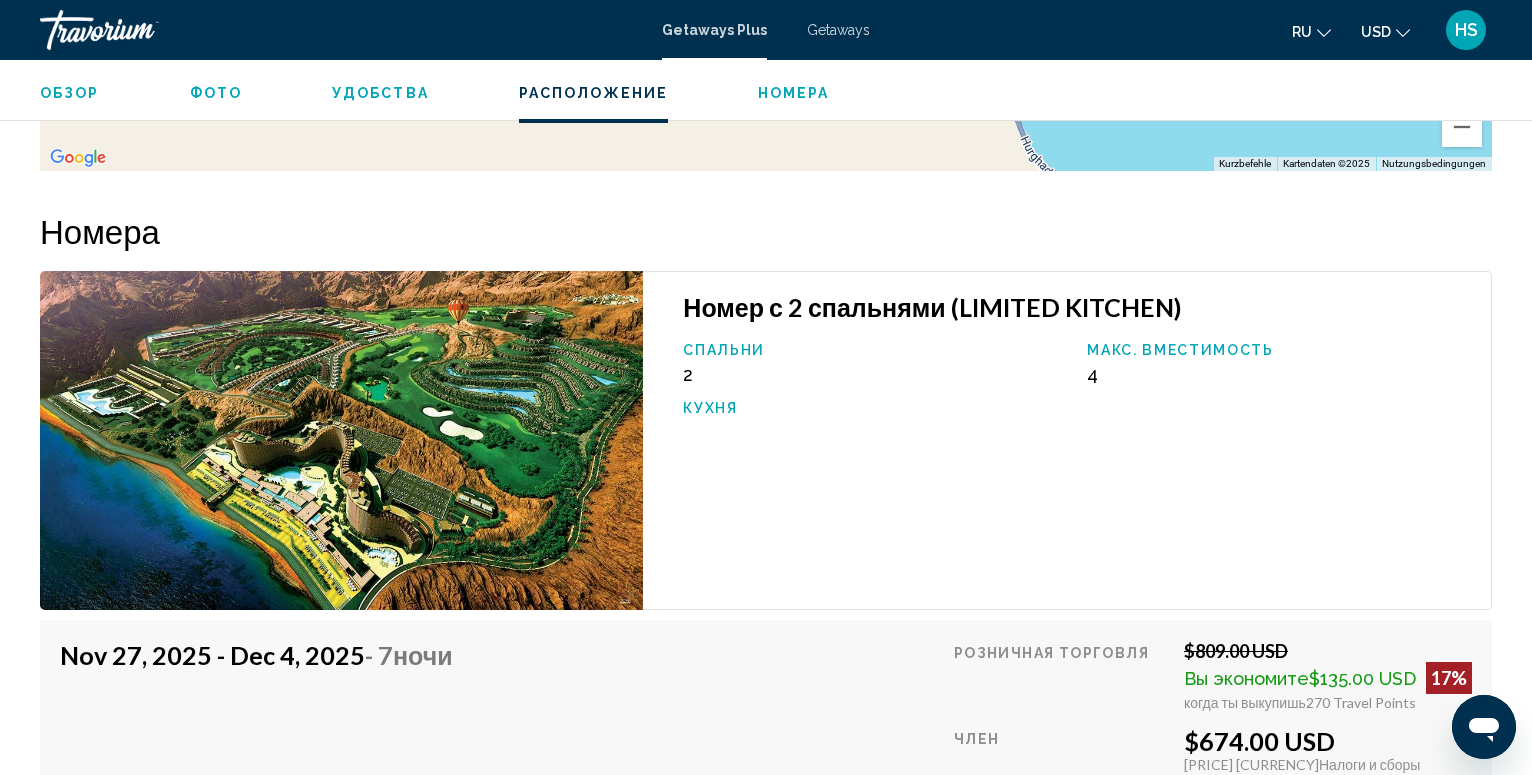 click on "Фото" at bounding box center [216, 93] 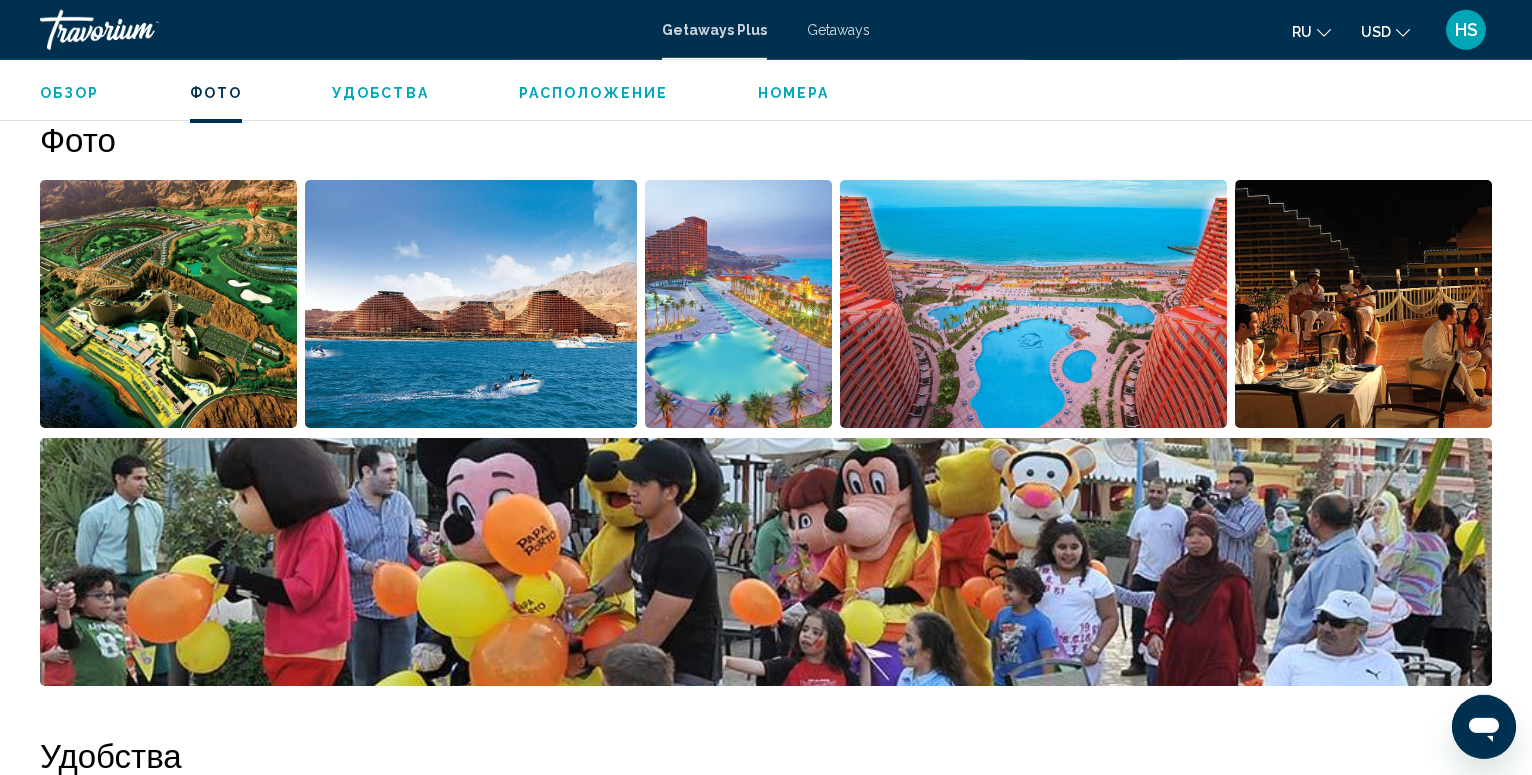 scroll, scrollTop: 908, scrollLeft: 0, axis: vertical 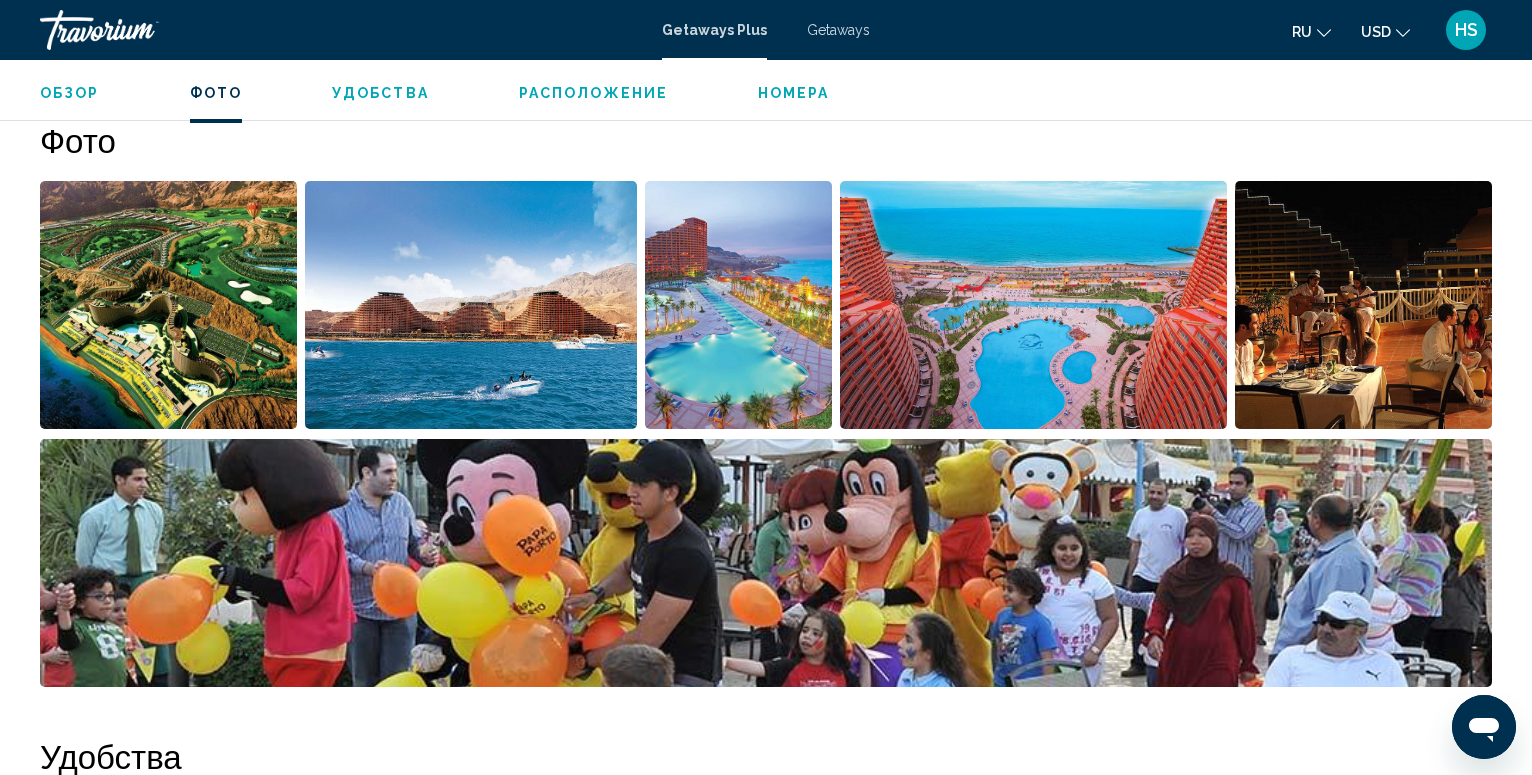 click at bounding box center [168, 305] 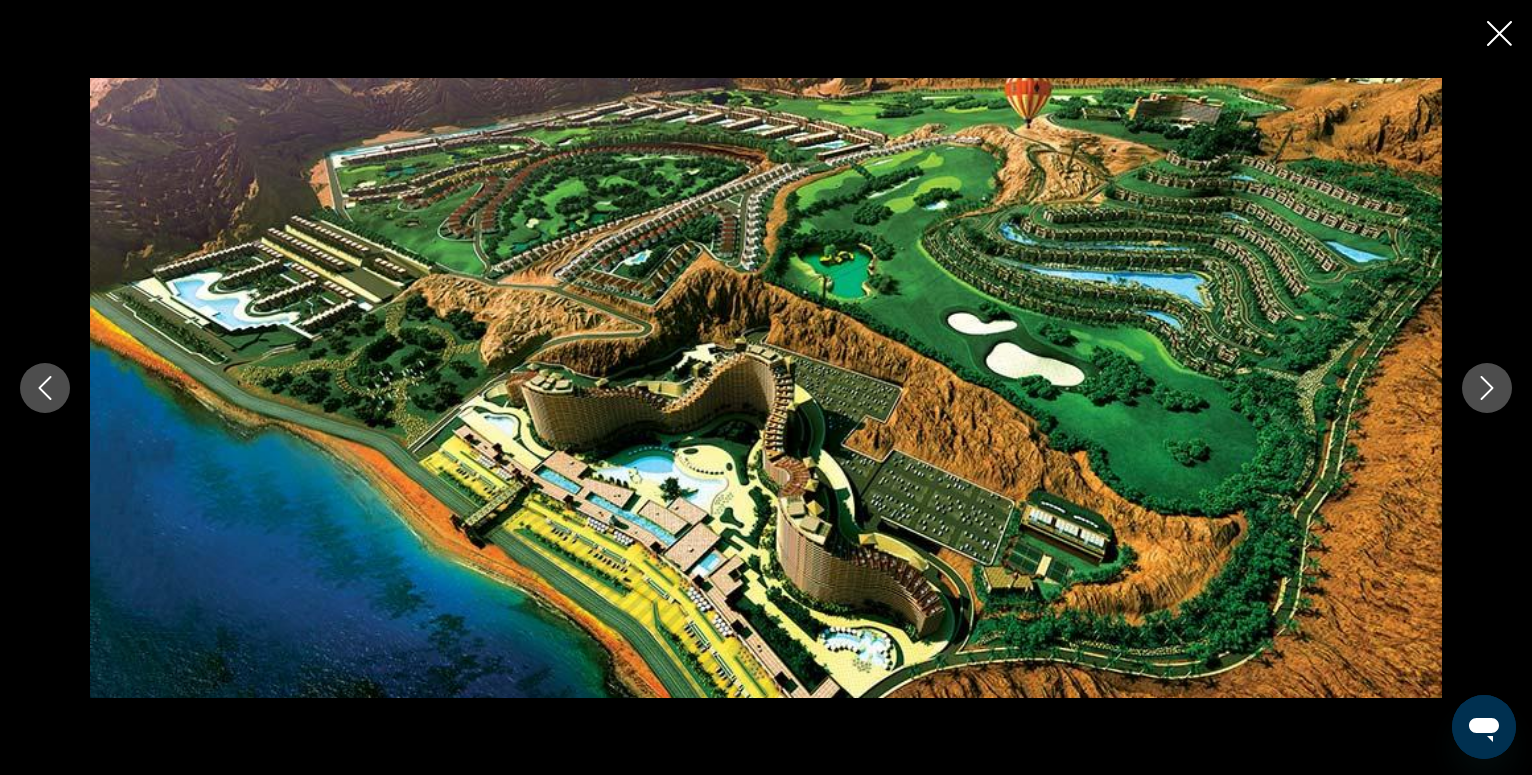 click 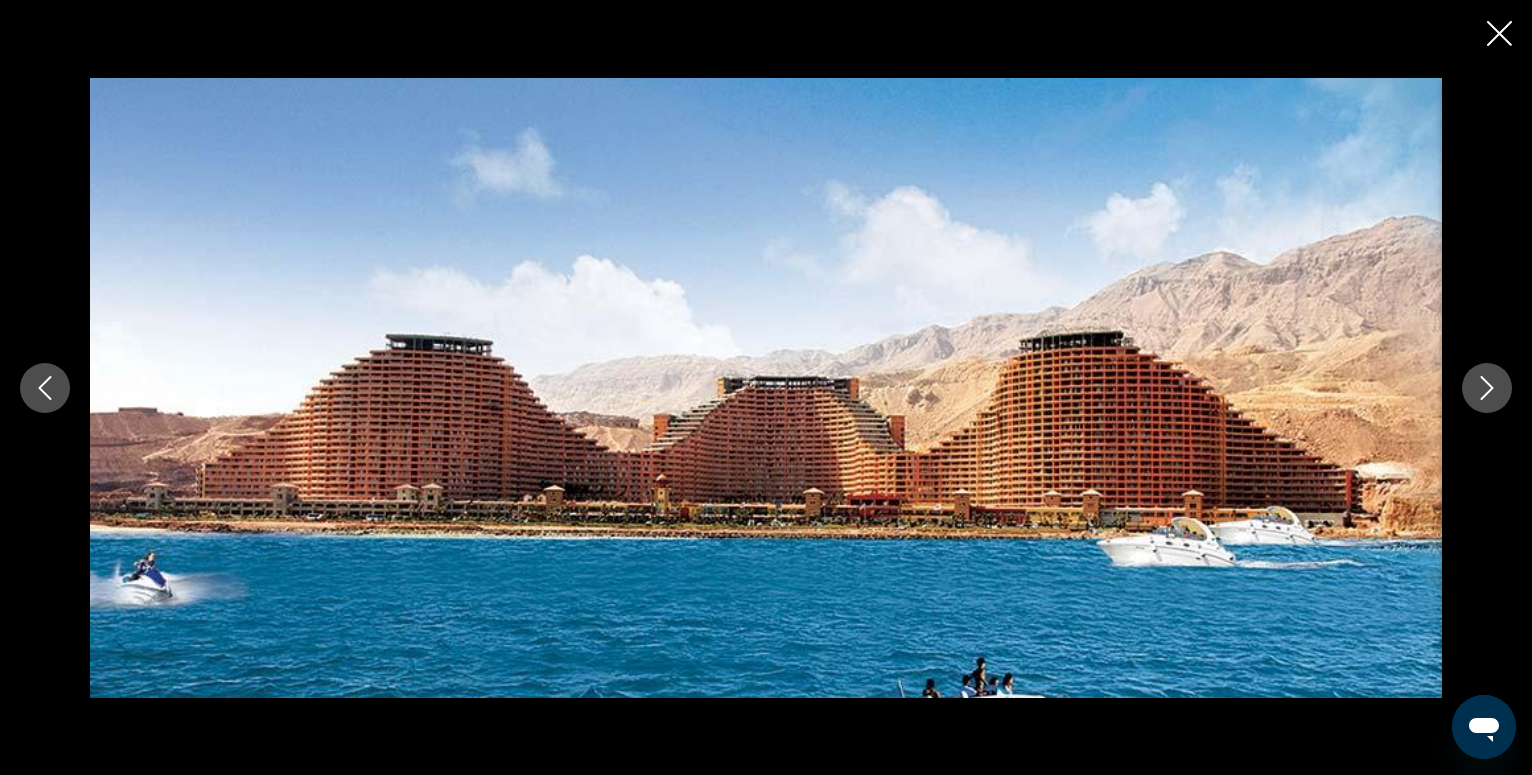 click 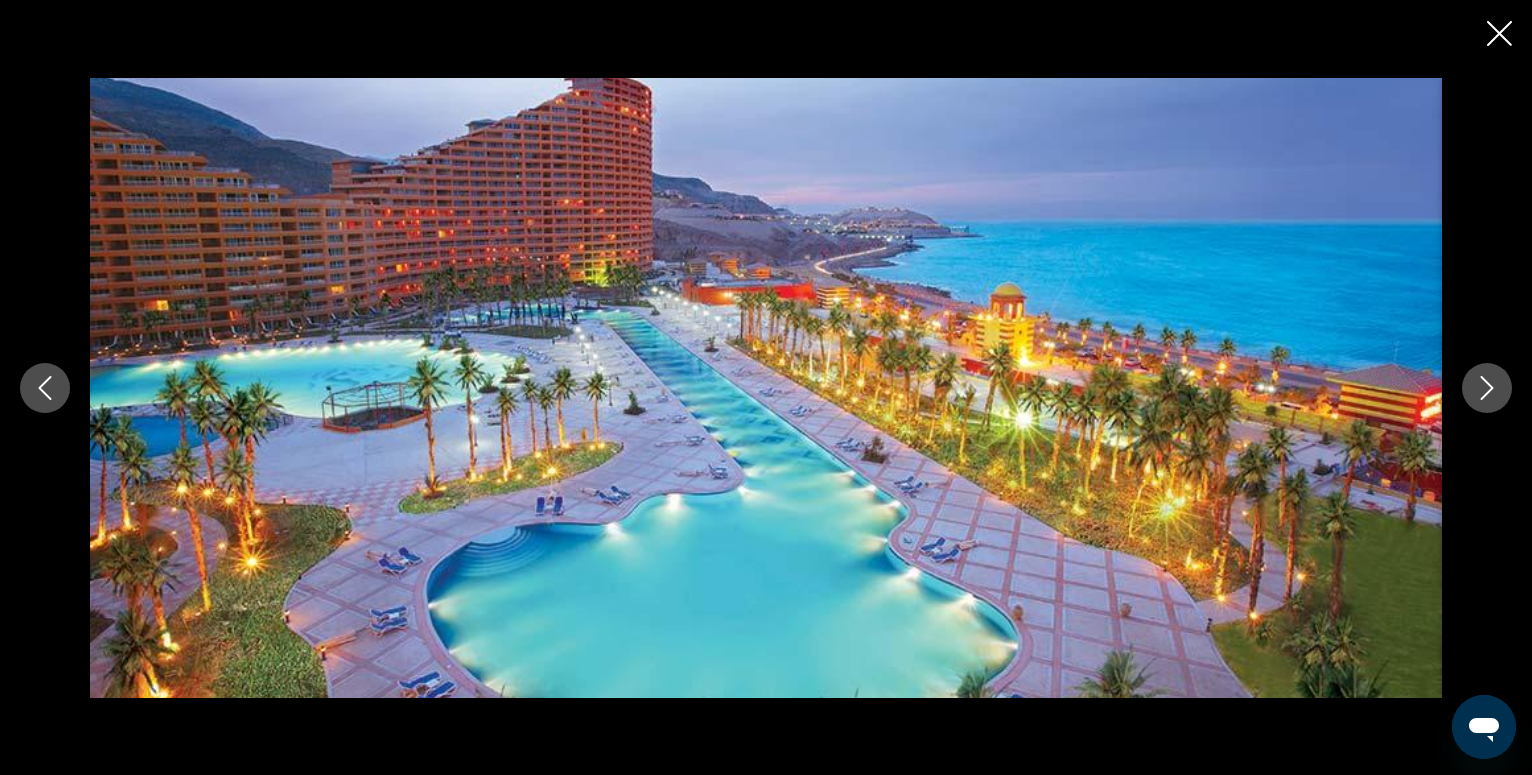 click 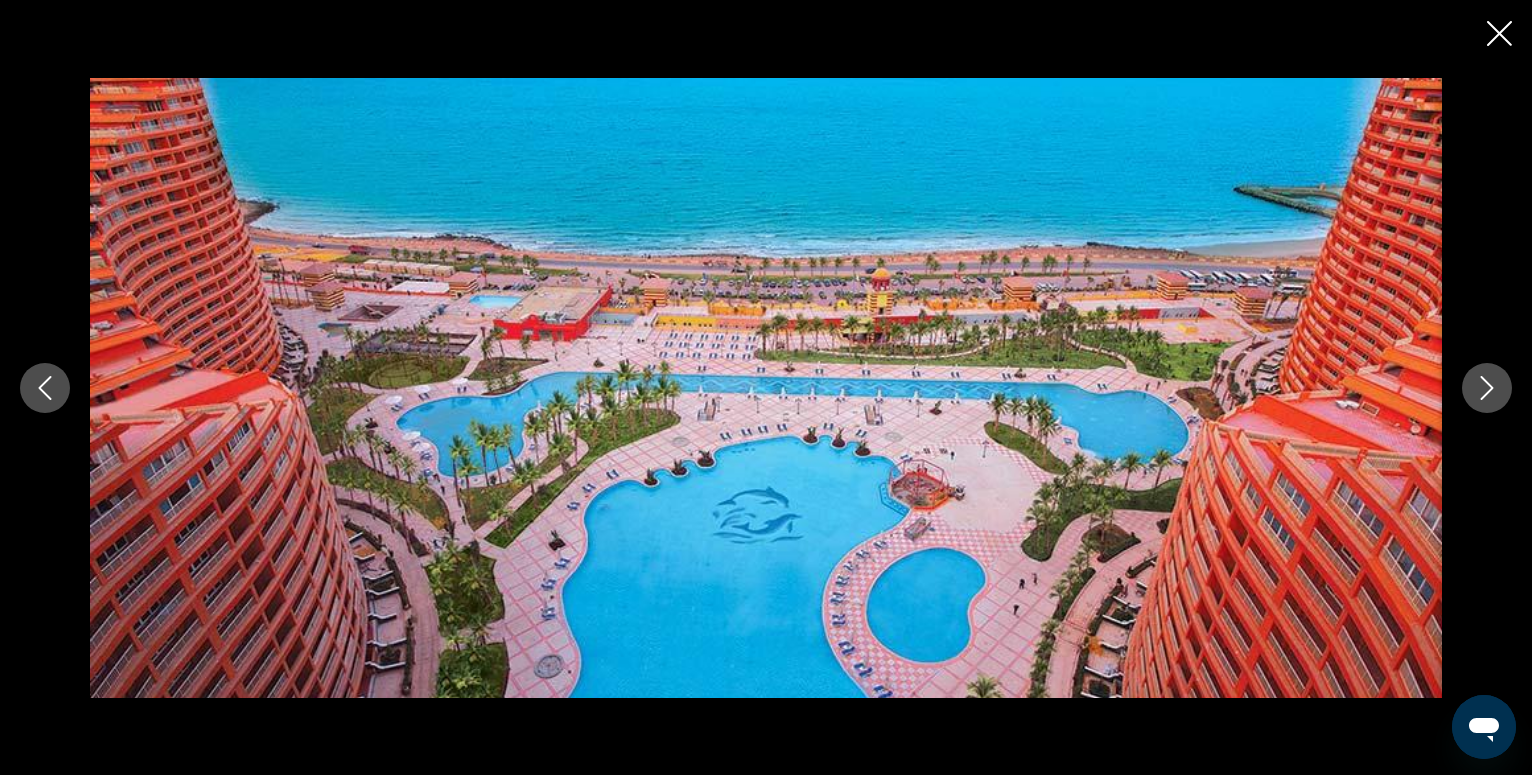 click 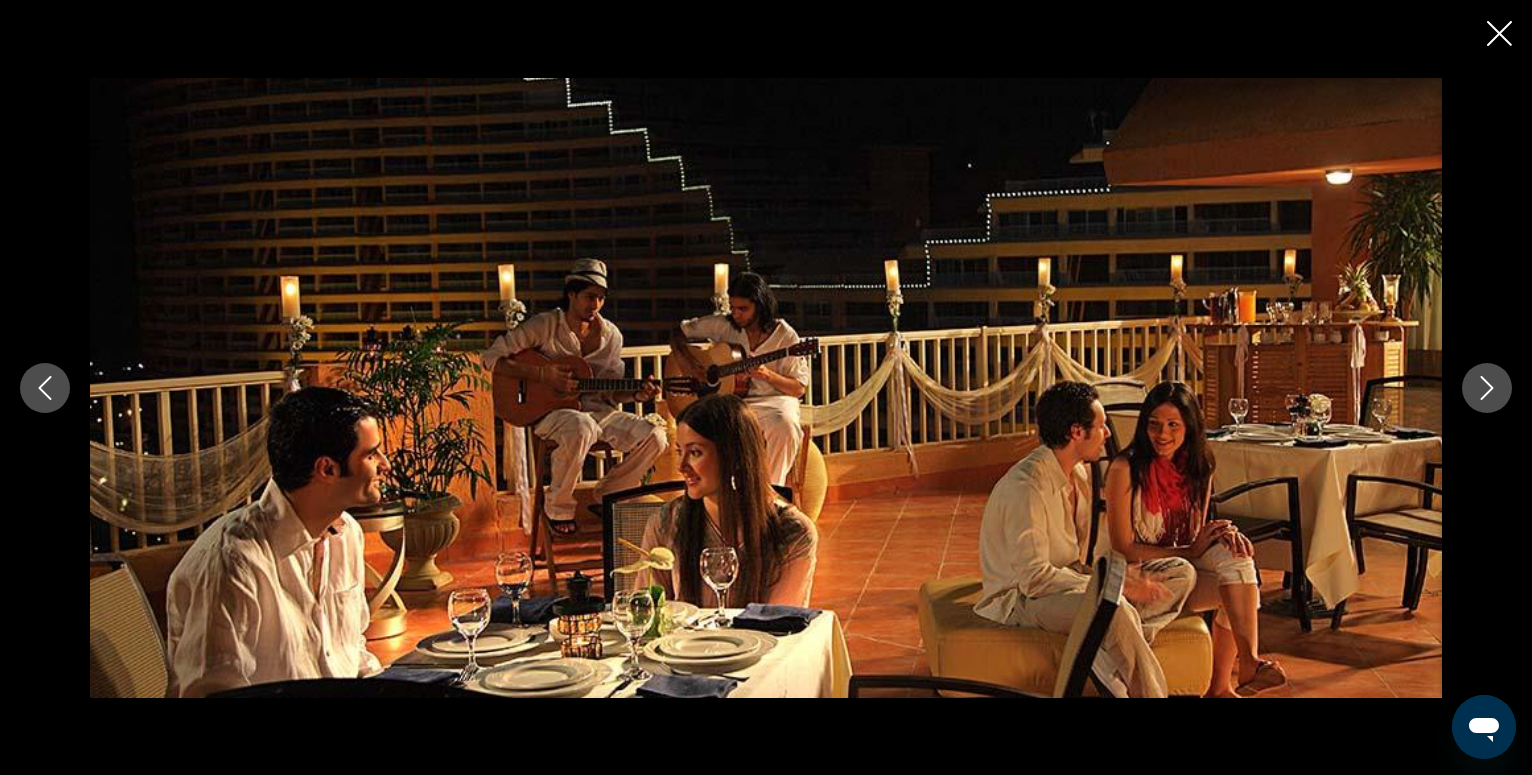 click 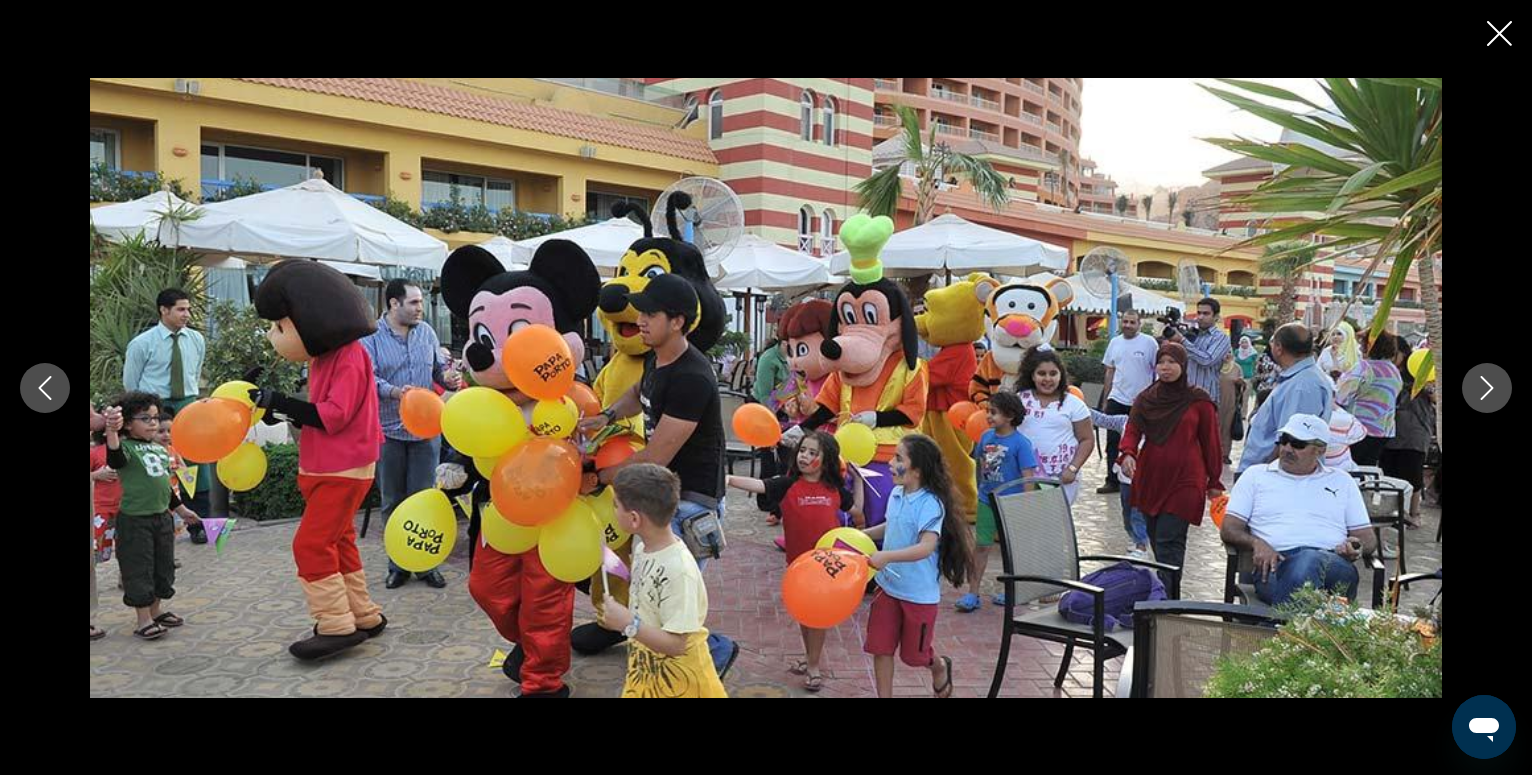 click 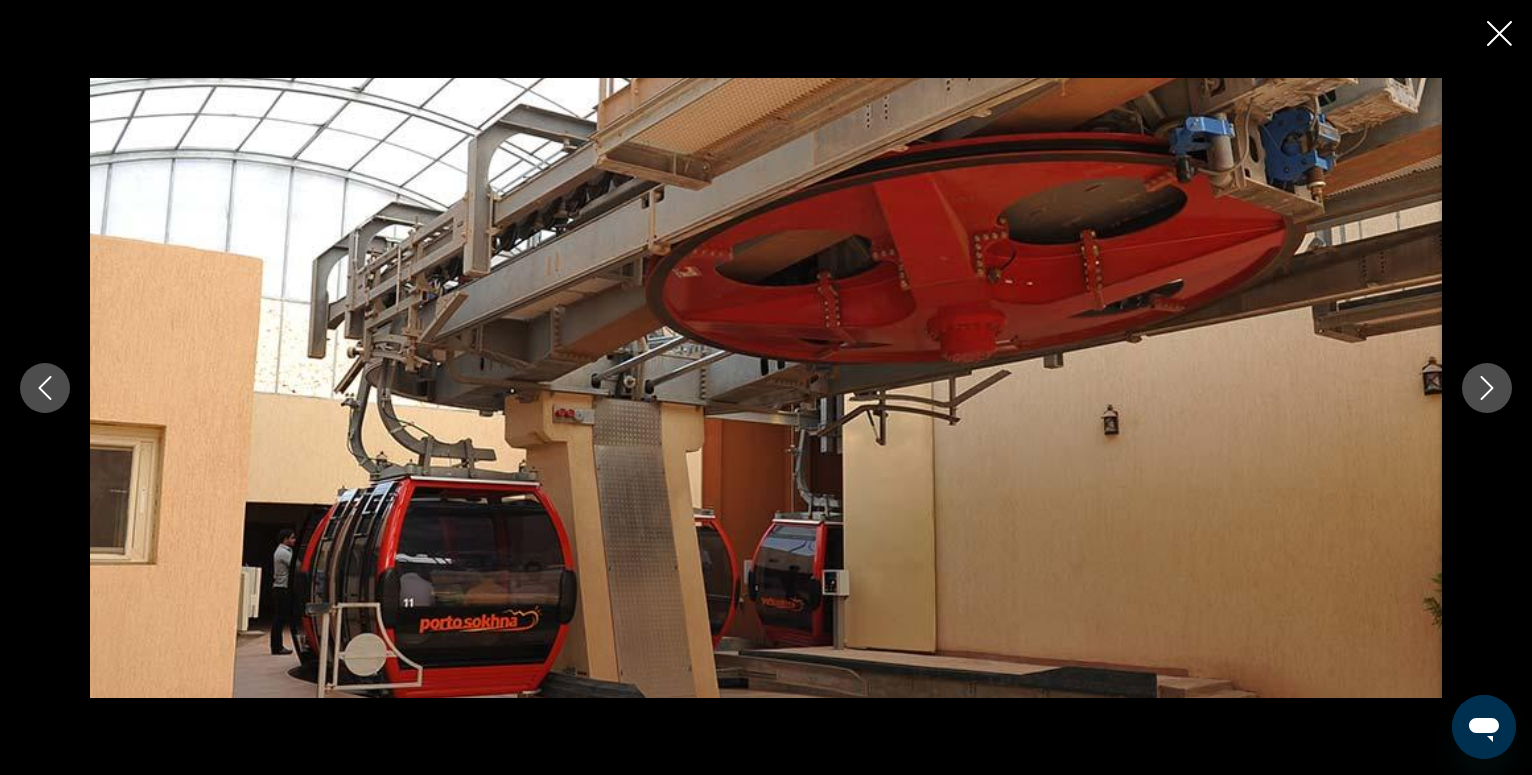 click 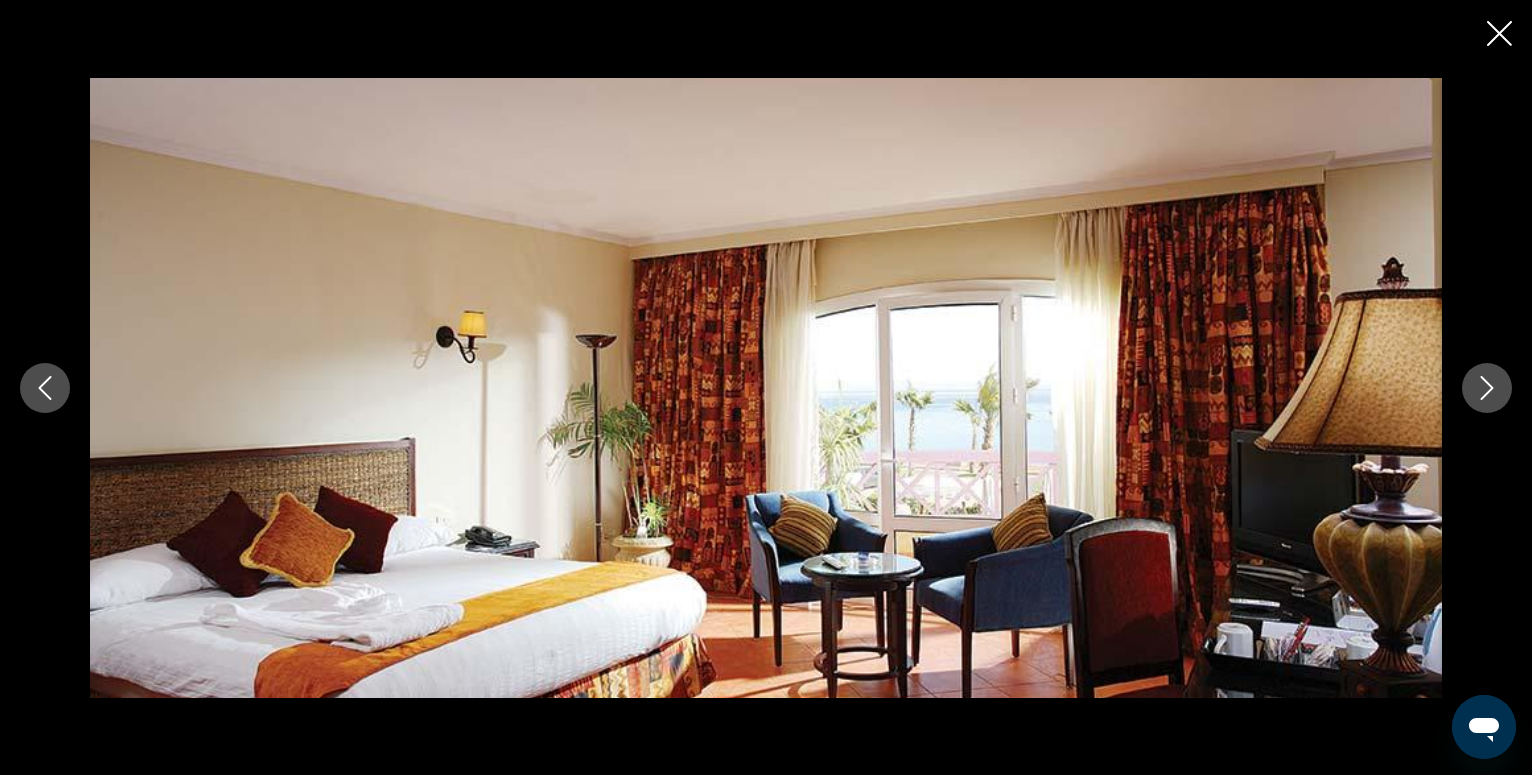 click 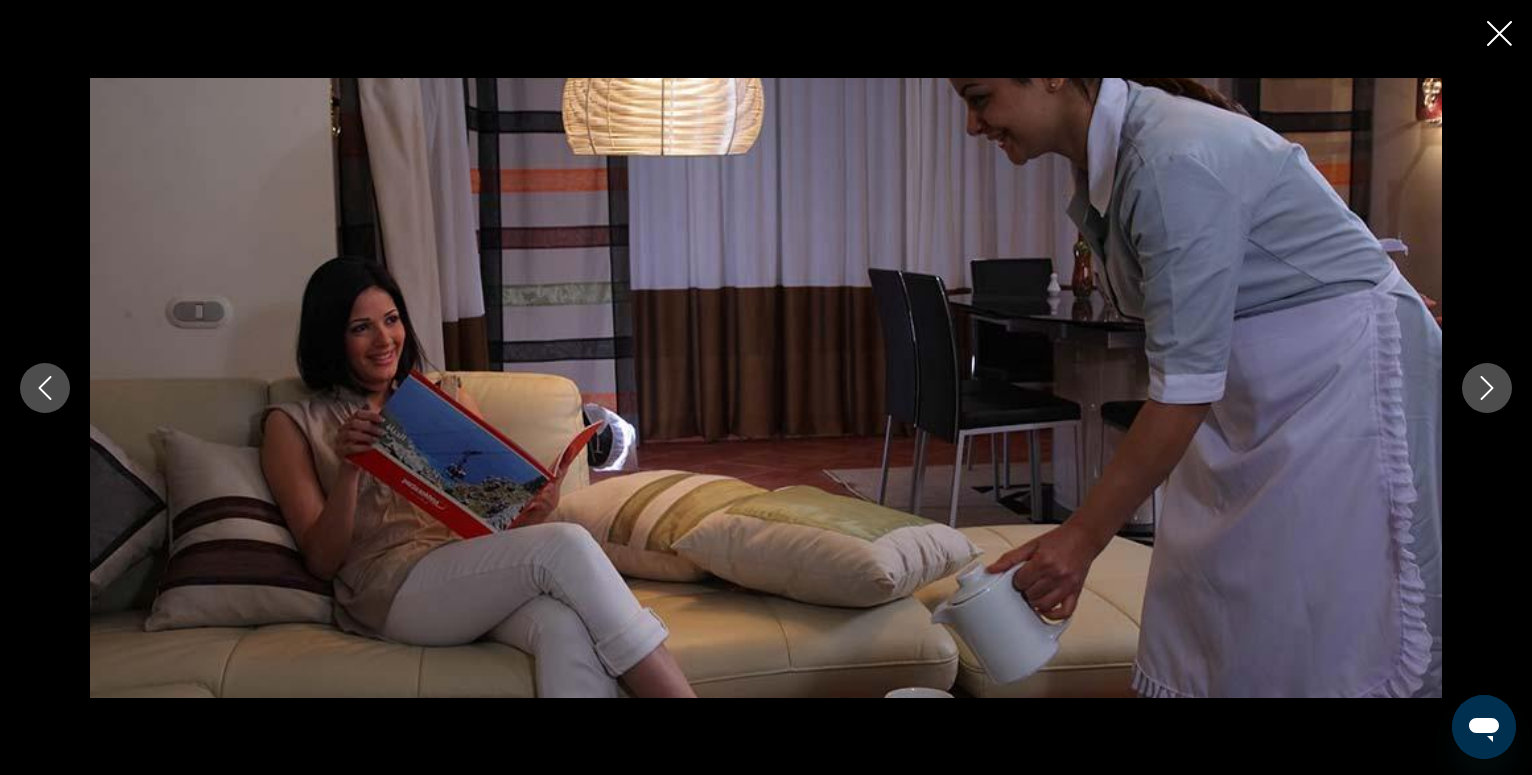 click 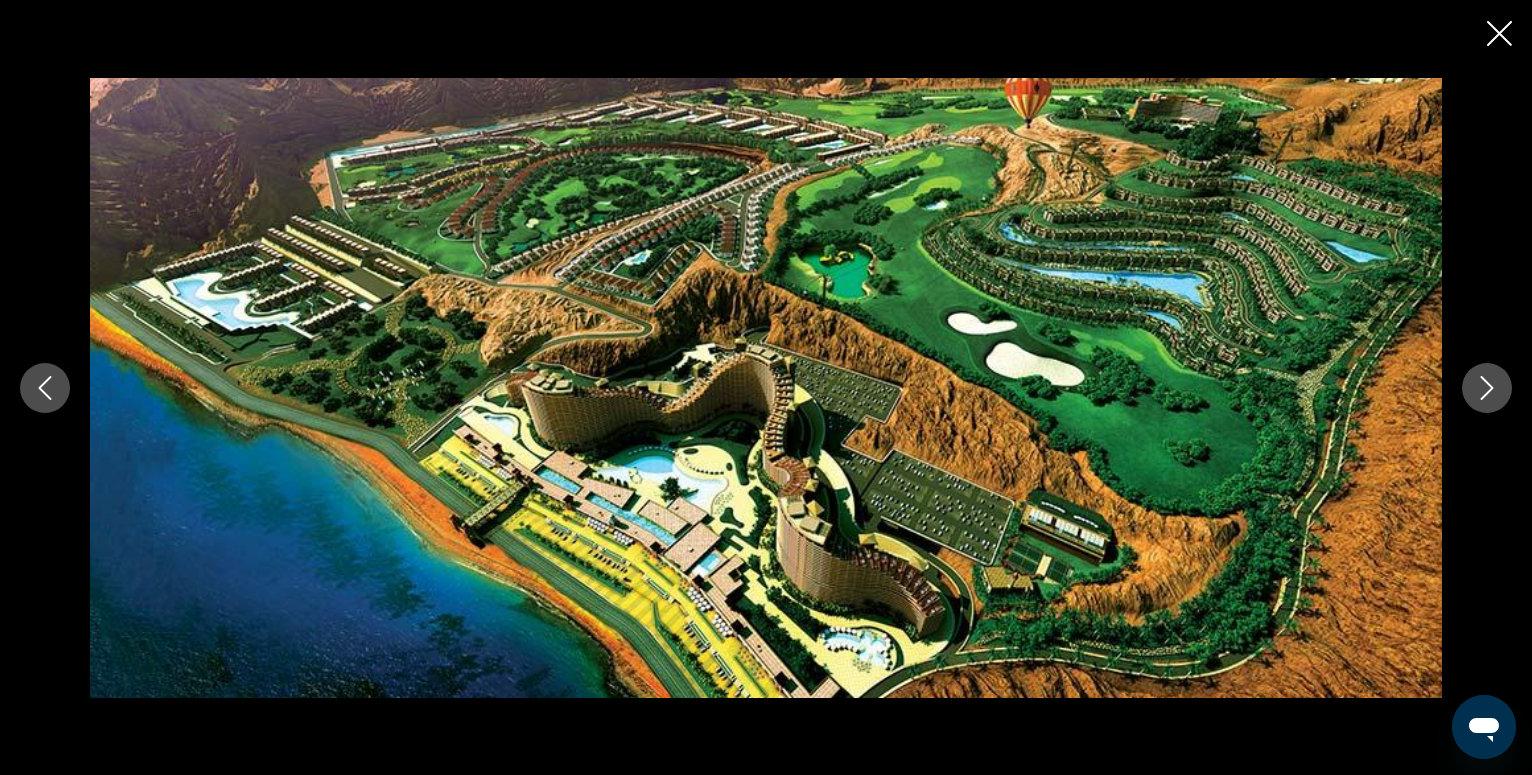 click 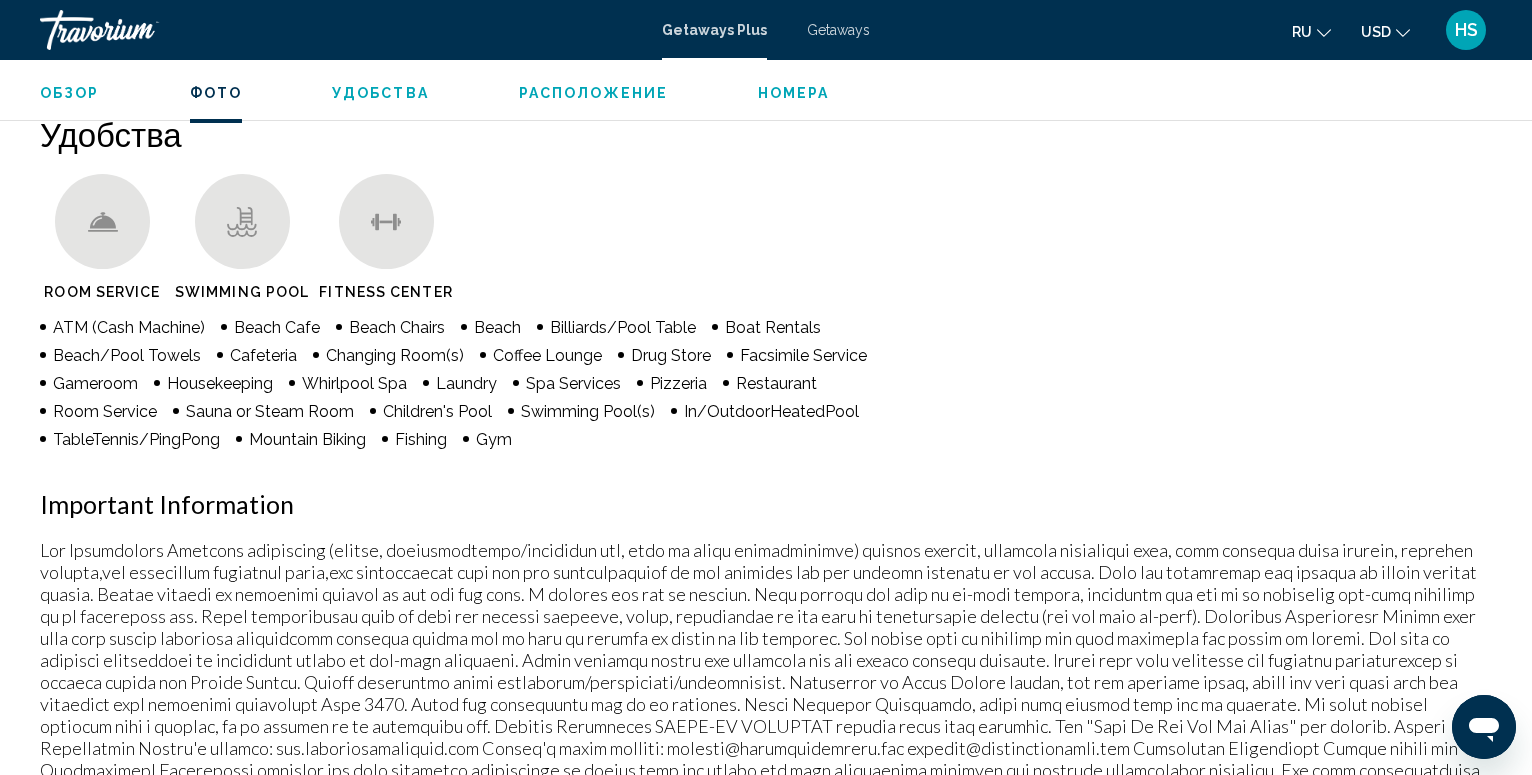 scroll, scrollTop: 918, scrollLeft: 0, axis: vertical 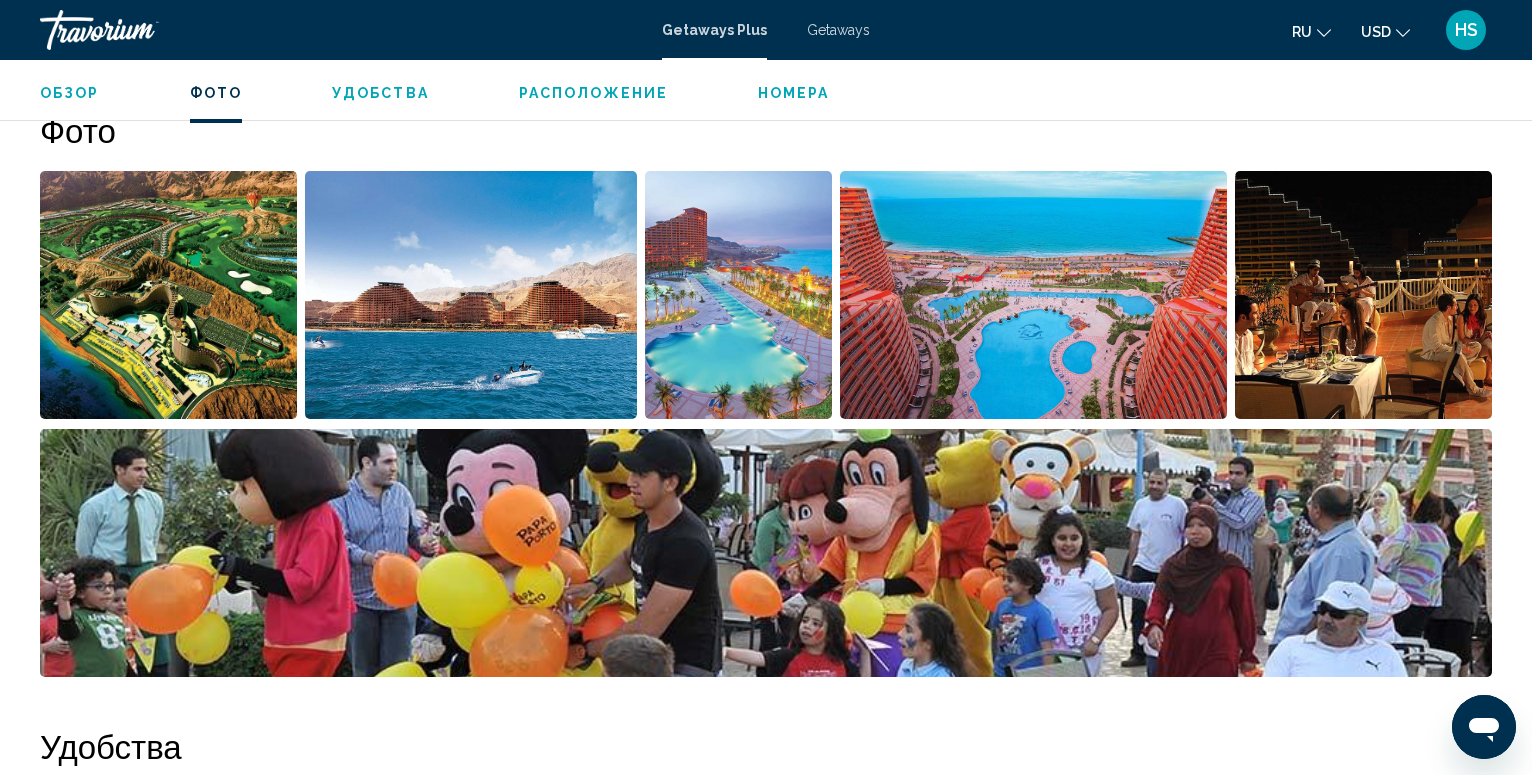 click on "Обзор" at bounding box center (70, 93) 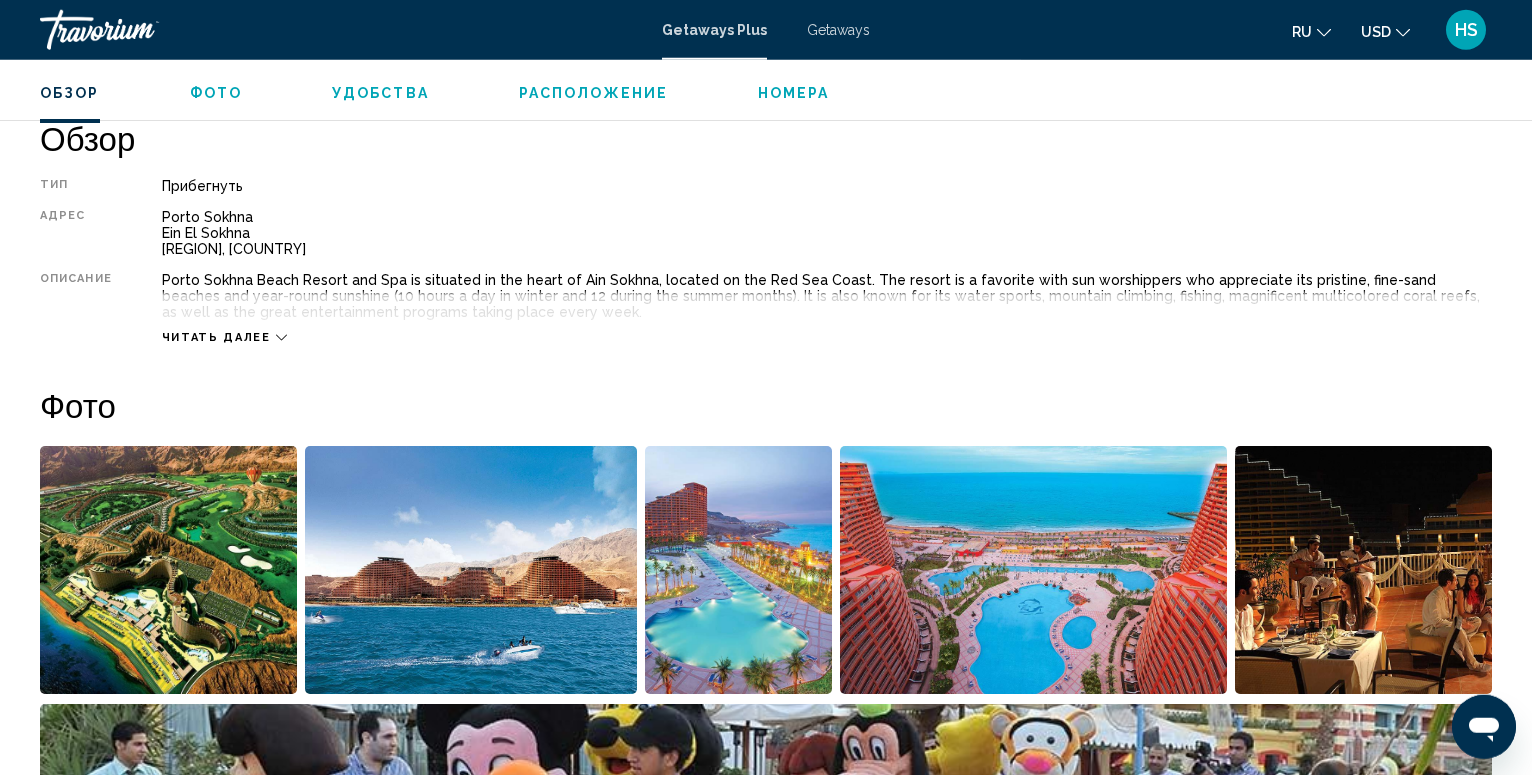 scroll, scrollTop: 641, scrollLeft: 0, axis: vertical 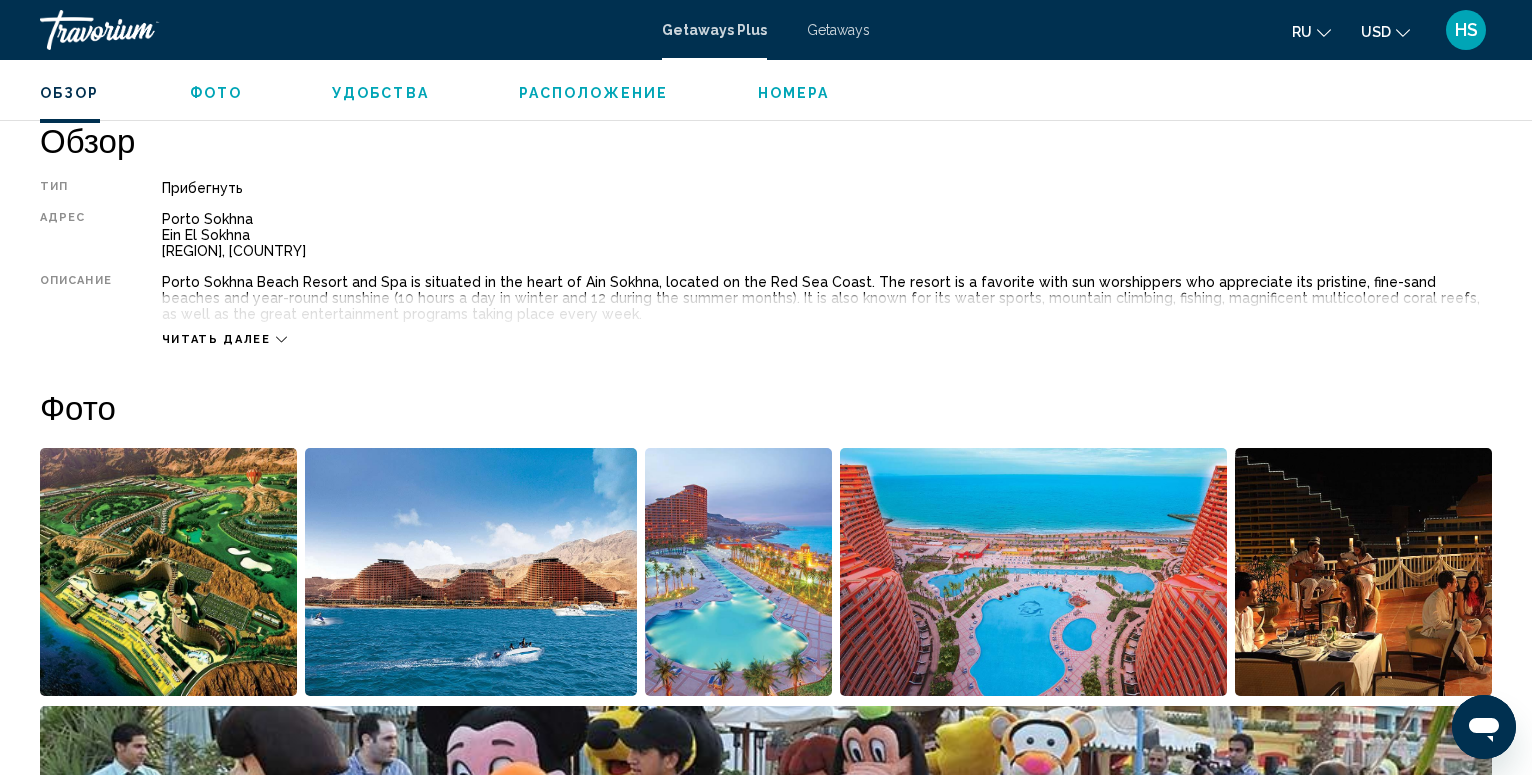 click 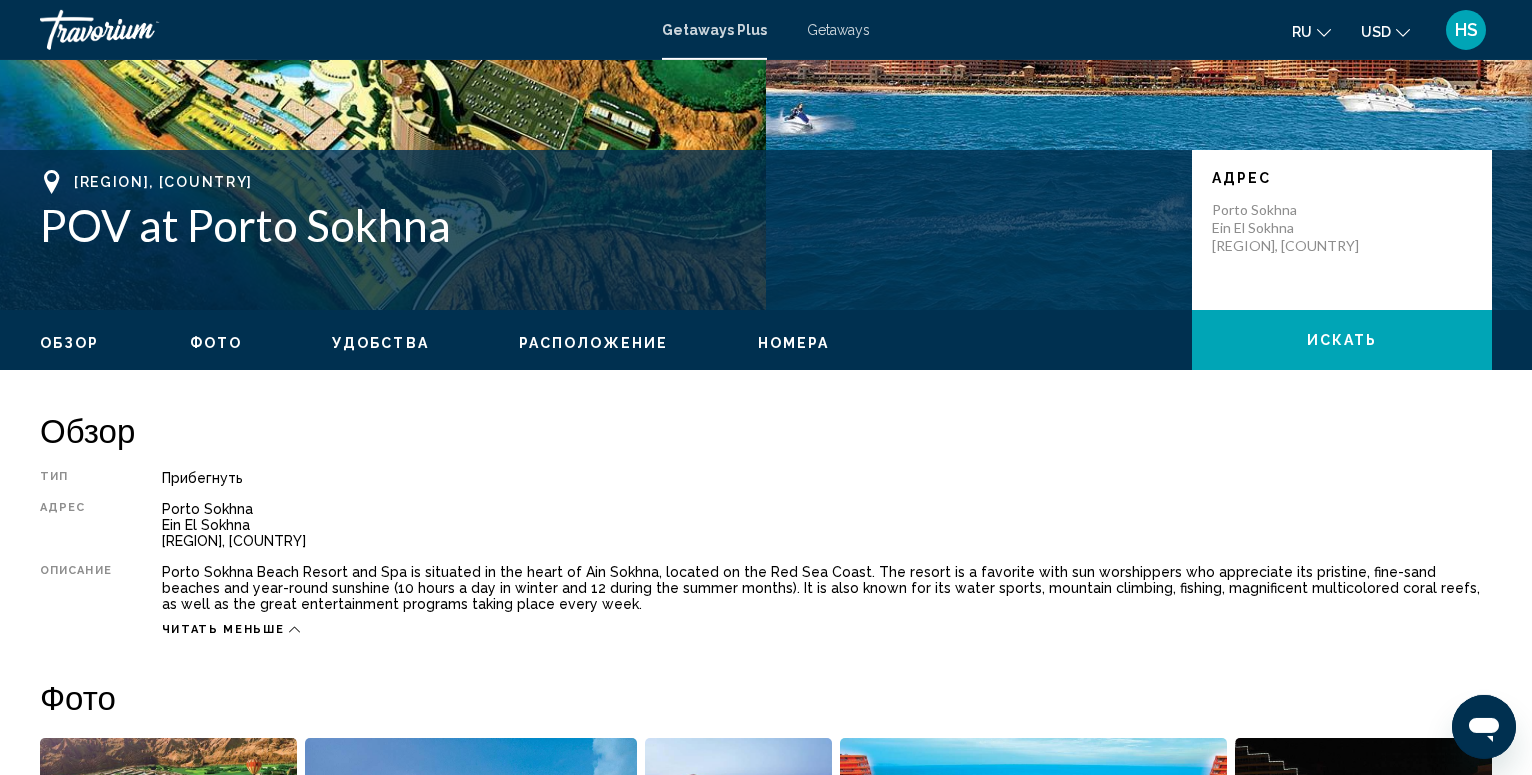 scroll, scrollTop: 335, scrollLeft: 0, axis: vertical 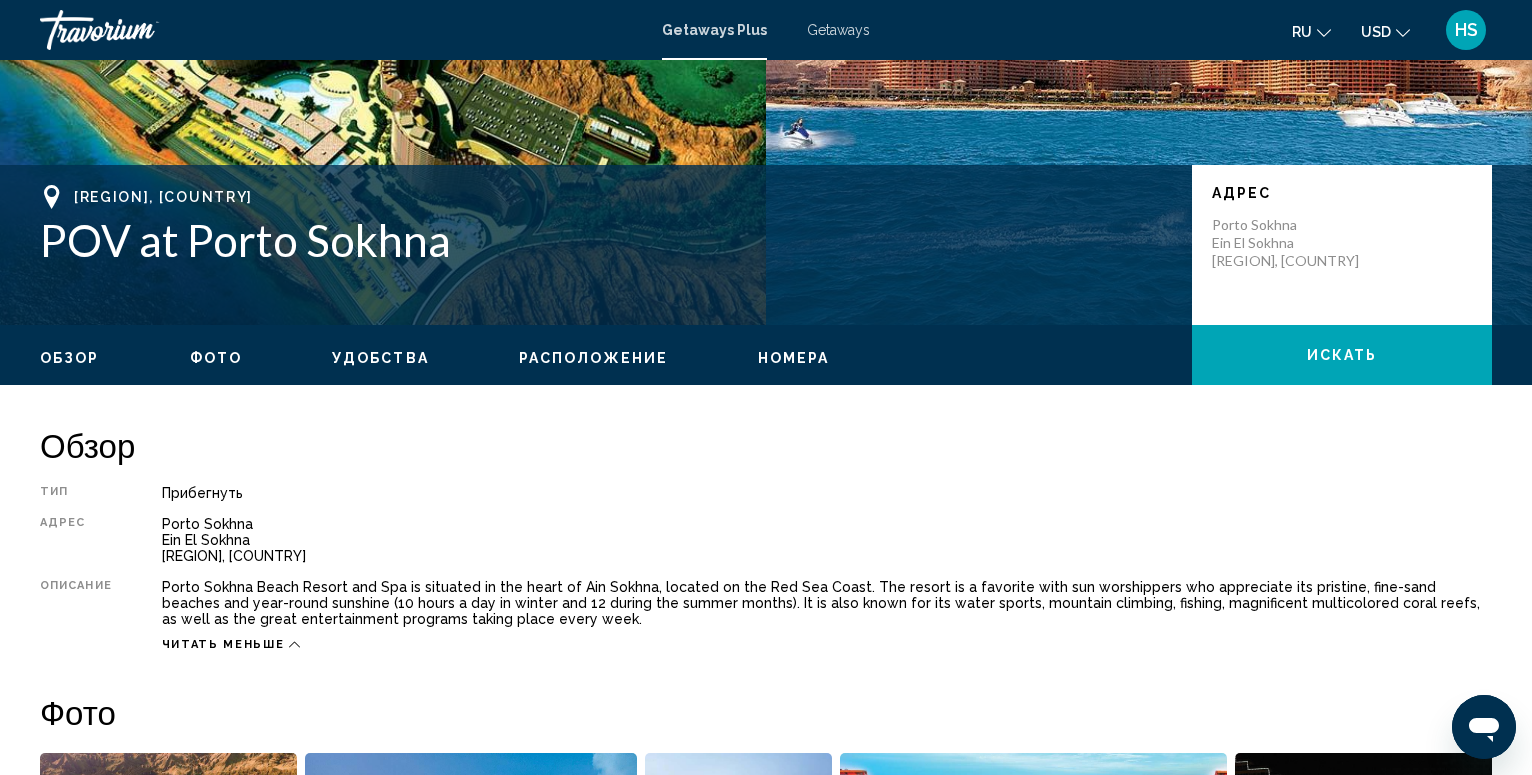 click on "Удобства" at bounding box center [380, 358] 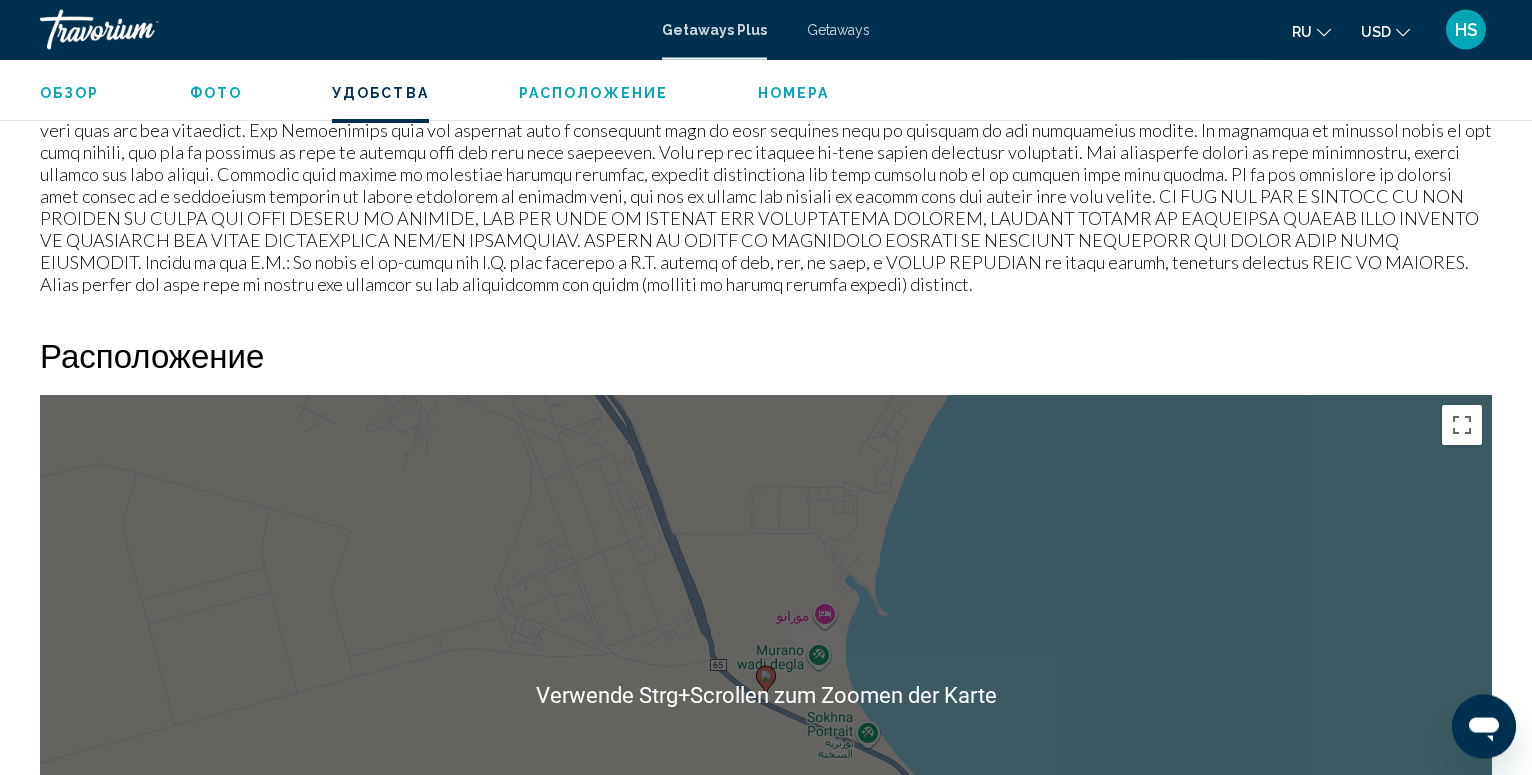 scroll, scrollTop: 2135, scrollLeft: 0, axis: vertical 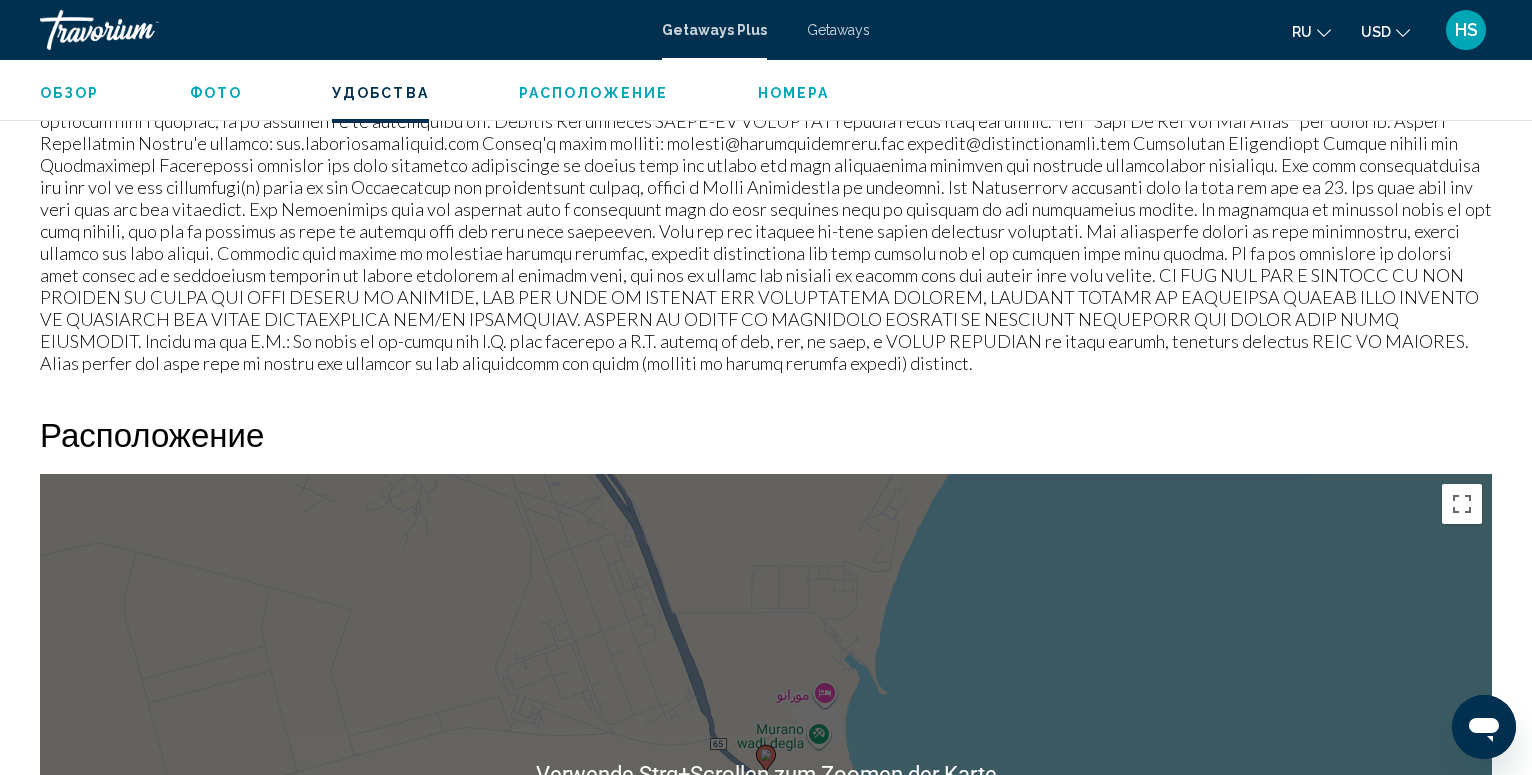 click on "Номера" at bounding box center (794, 93) 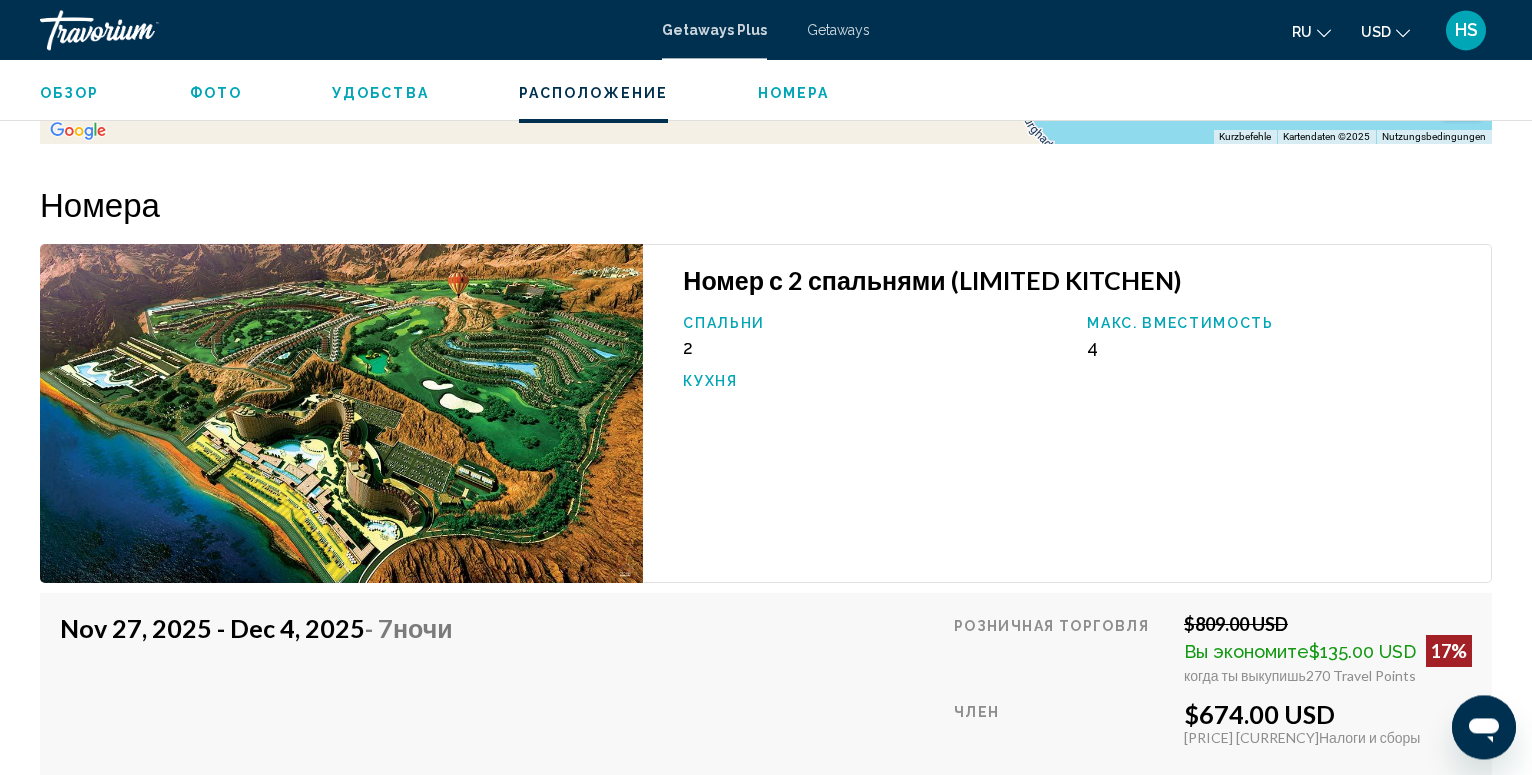 scroll, scrollTop: 3029, scrollLeft: 0, axis: vertical 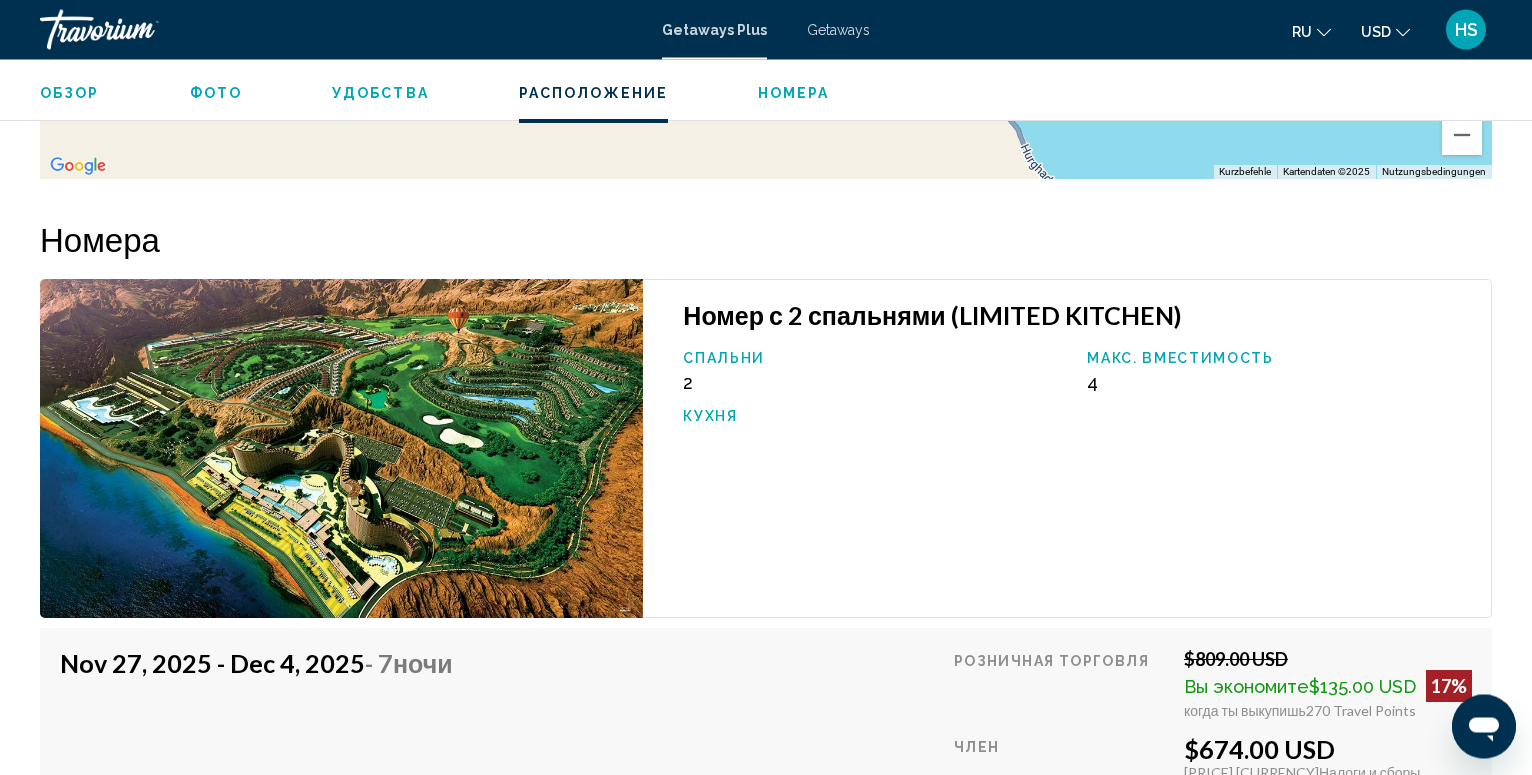 click on "Номера" at bounding box center [794, 93] 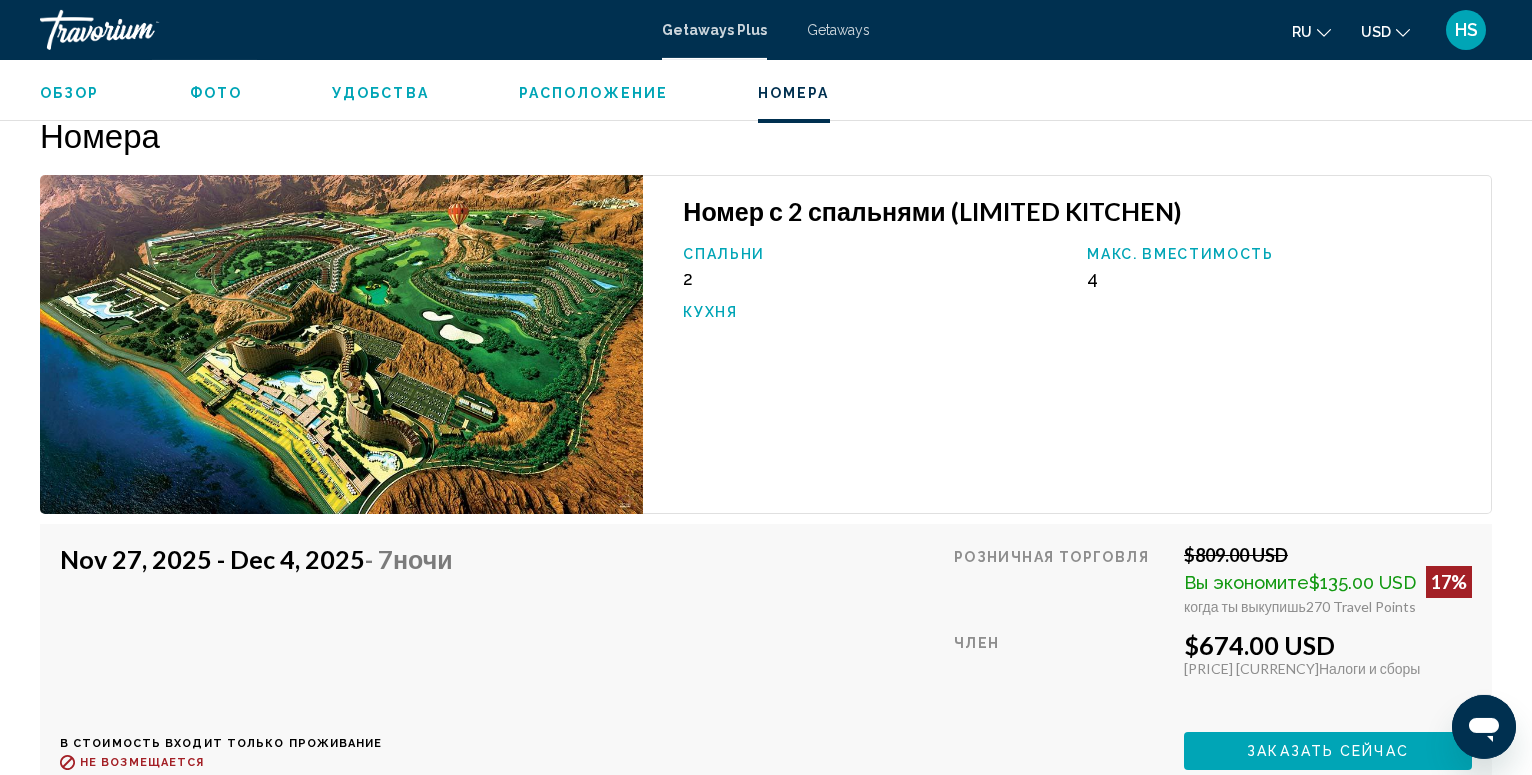 scroll, scrollTop: 3029, scrollLeft: 0, axis: vertical 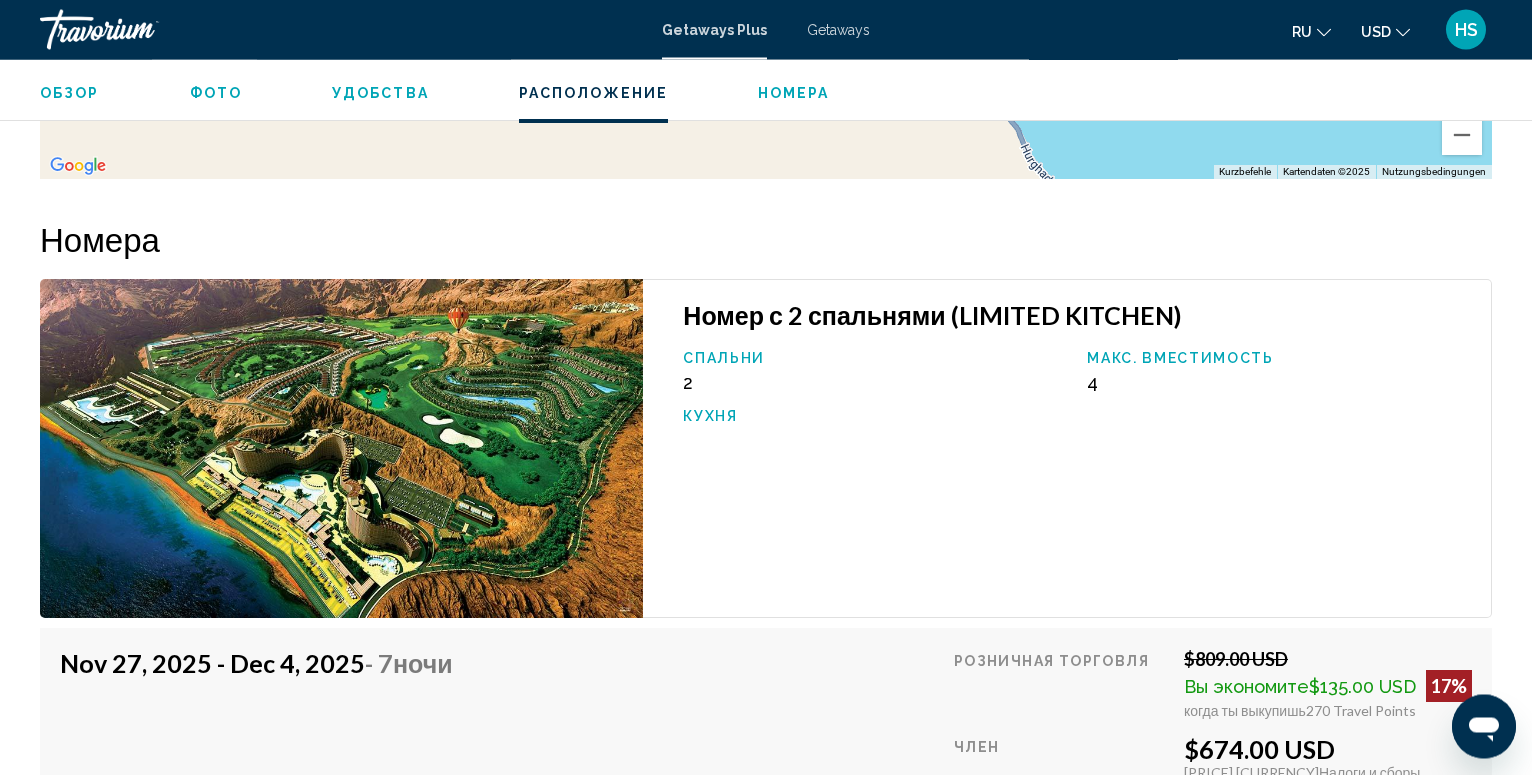 click on "Обзор" at bounding box center [70, 93] 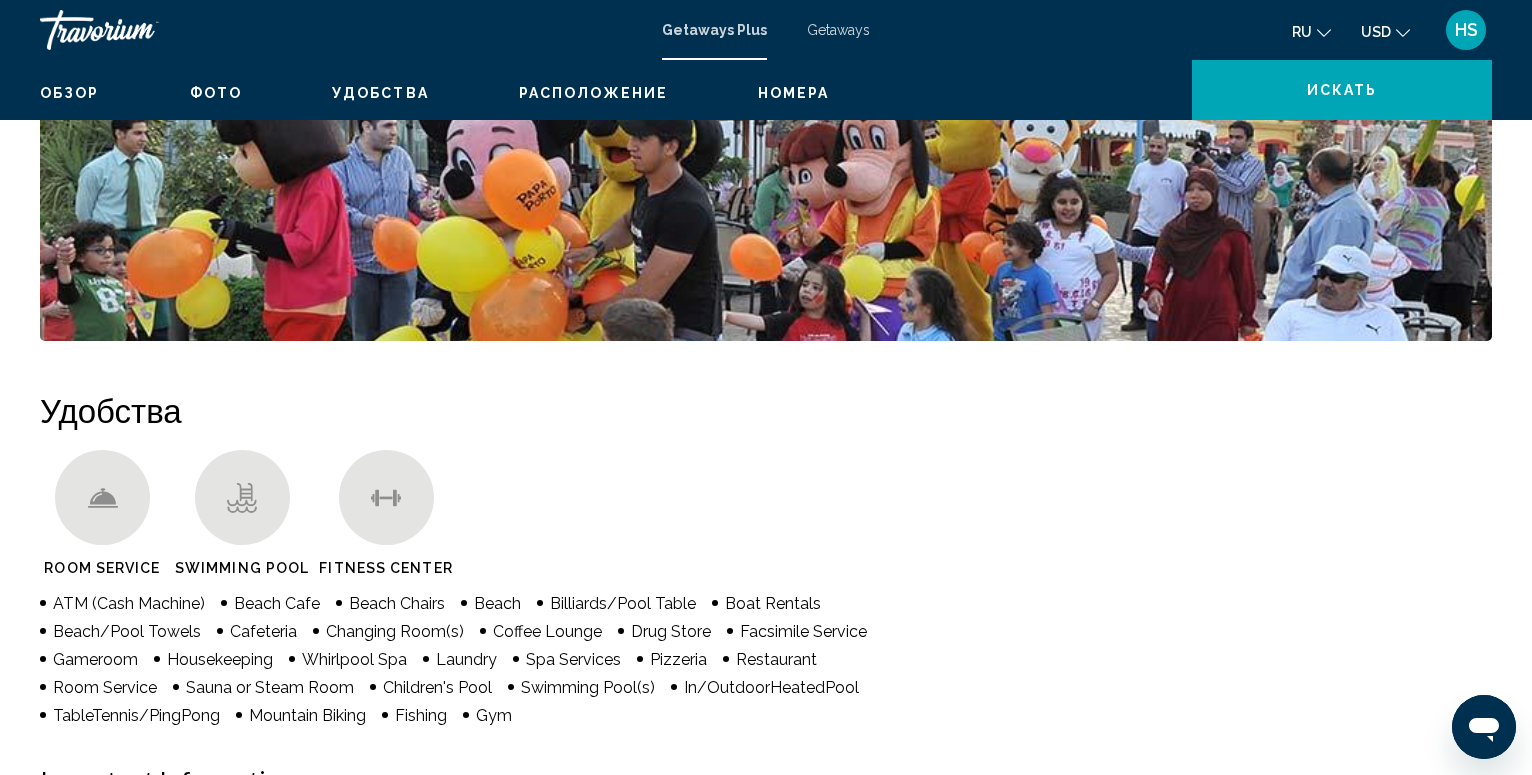 scroll, scrollTop: 437, scrollLeft: 0, axis: vertical 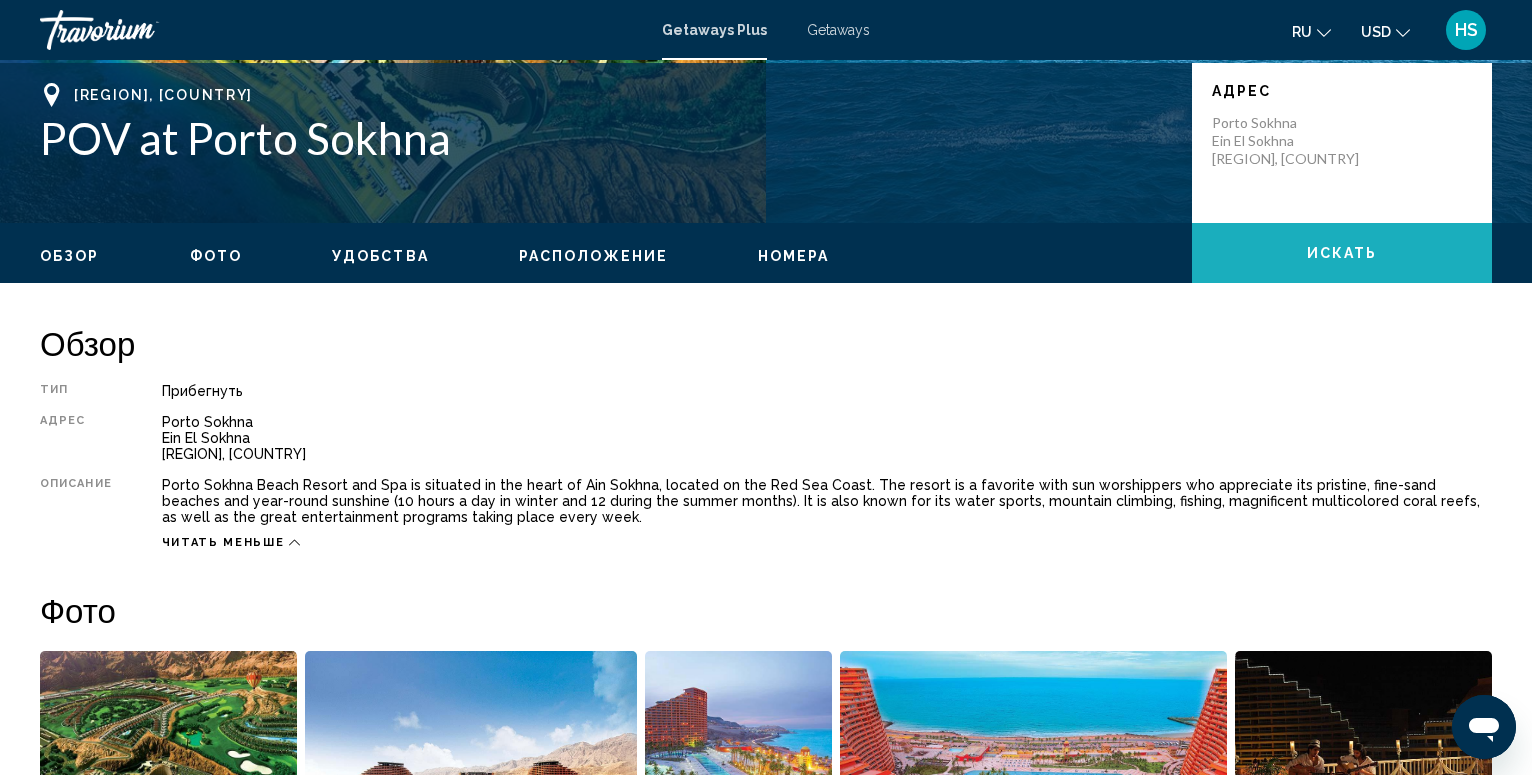 click on "искать" 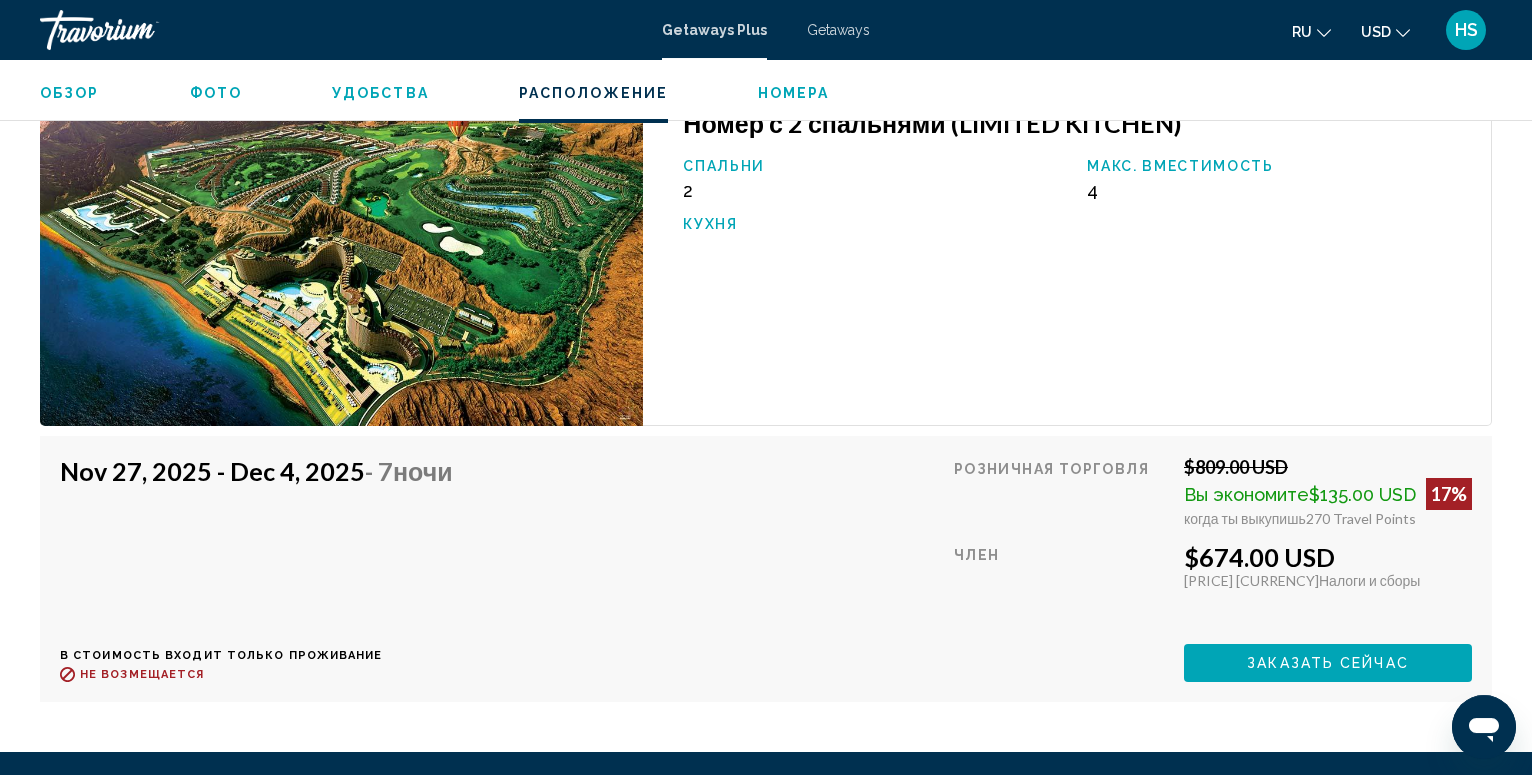 scroll, scrollTop: 3028, scrollLeft: 0, axis: vertical 